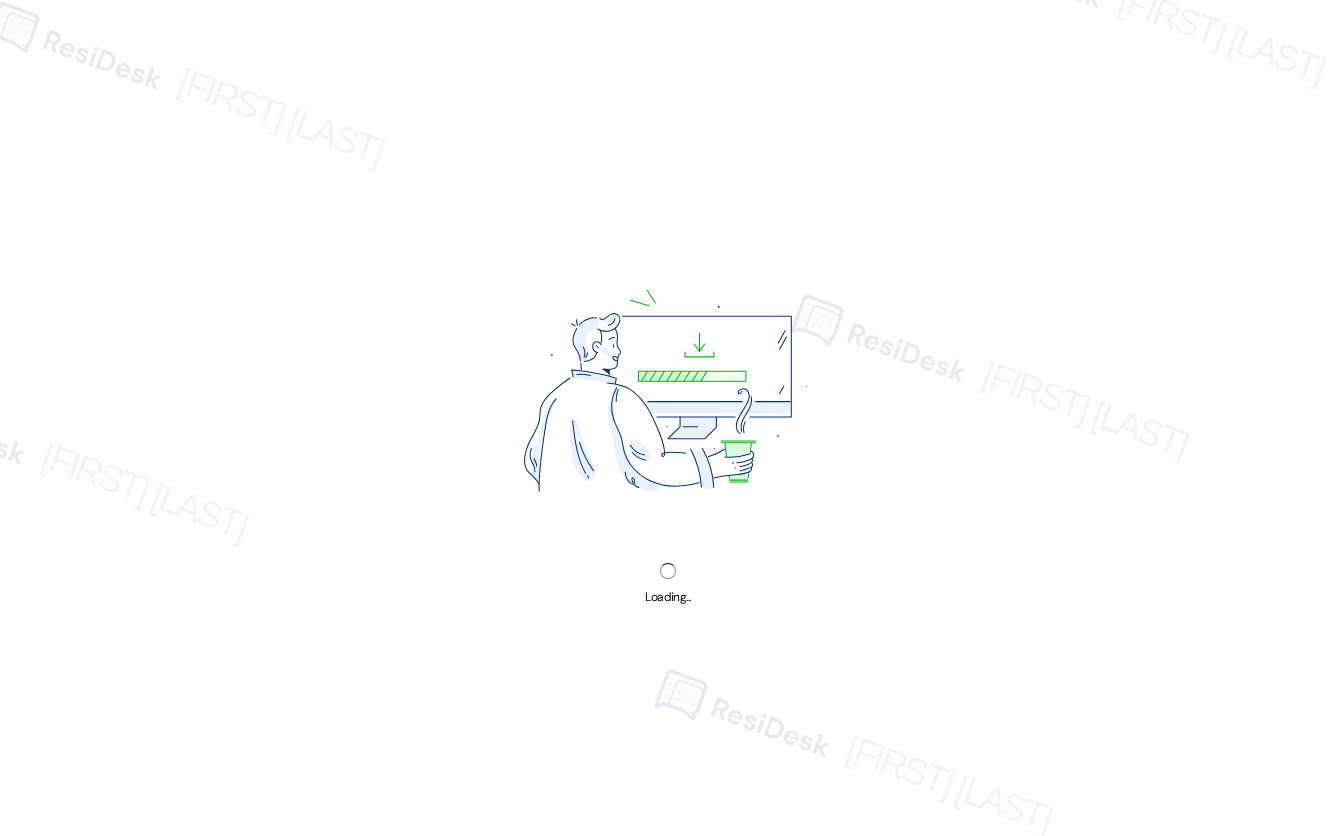 scroll, scrollTop: 0, scrollLeft: 0, axis: both 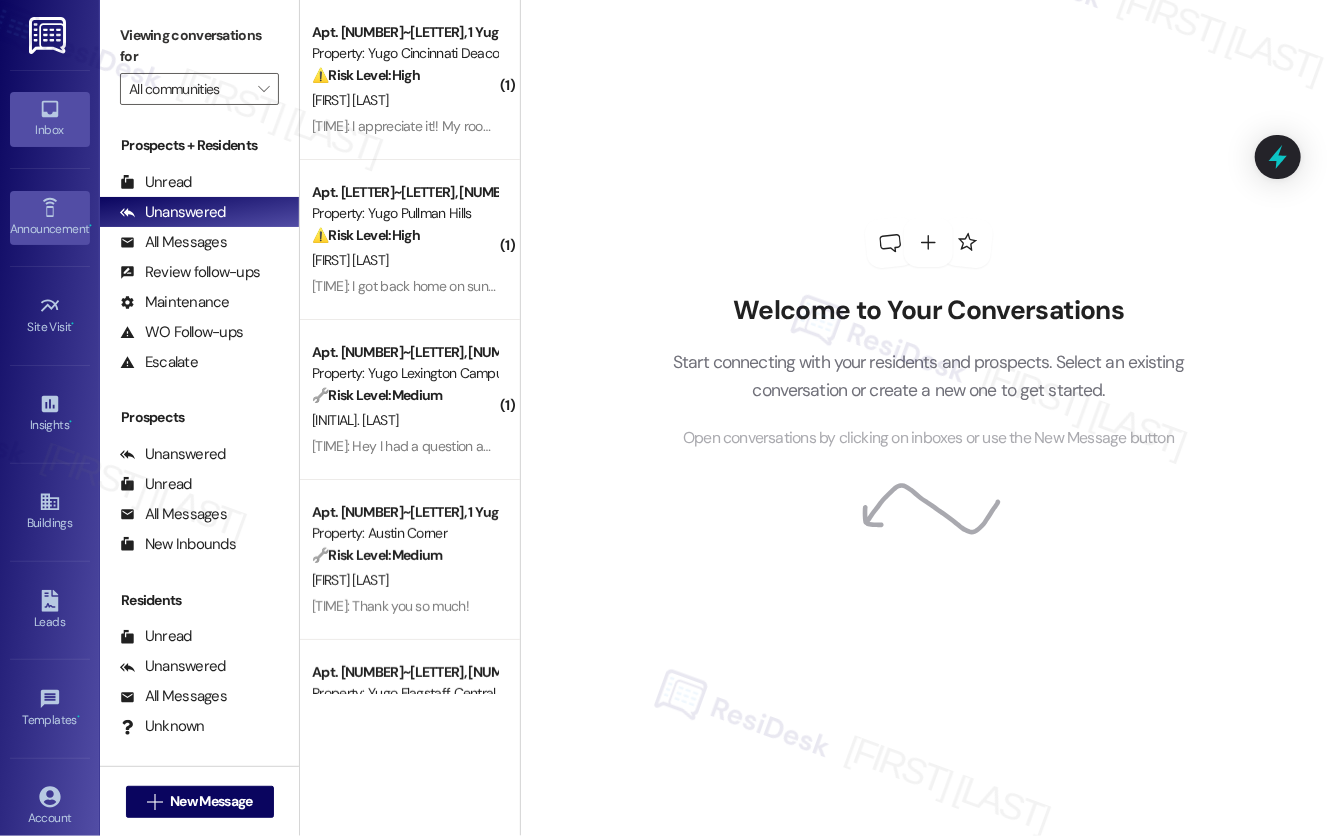 click on "Announcement   •" at bounding box center [50, 229] 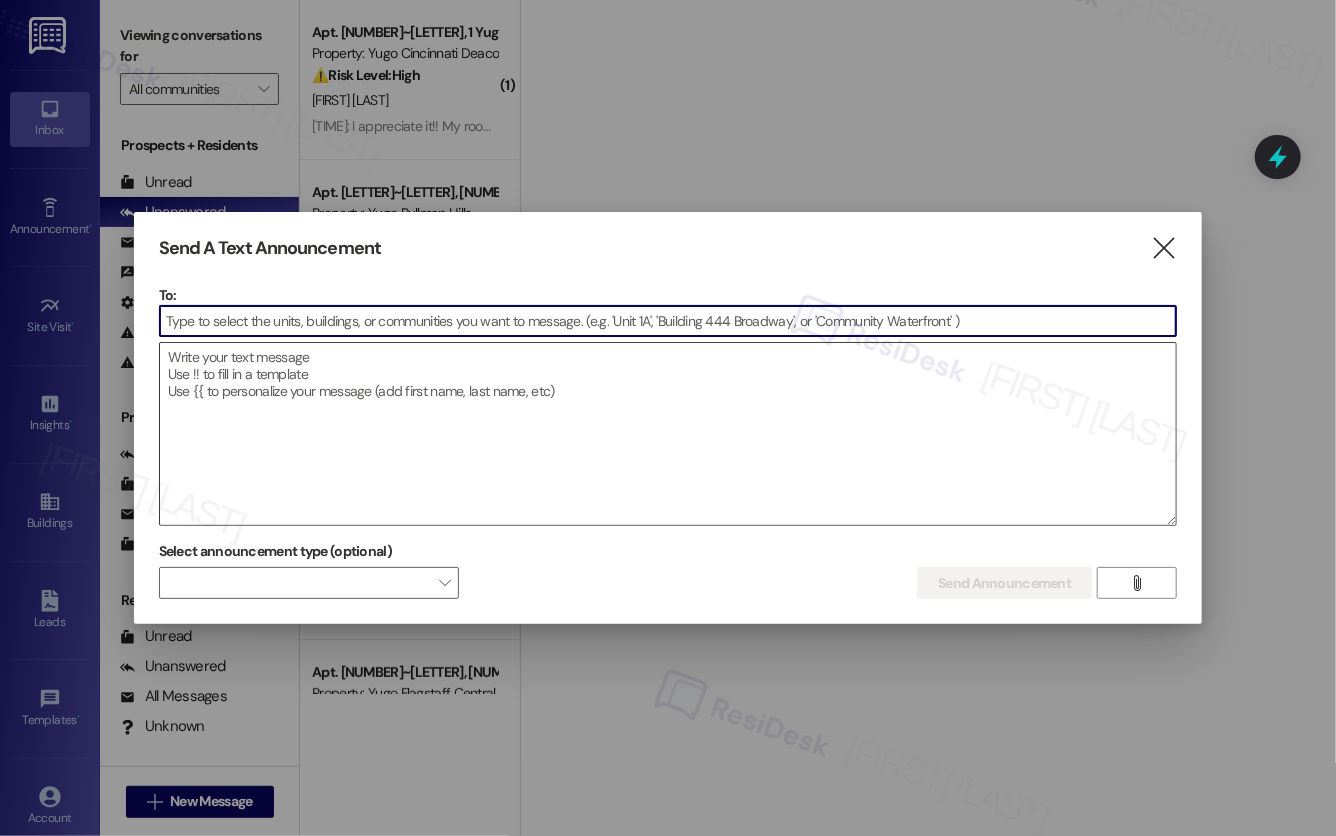 click at bounding box center [668, 434] 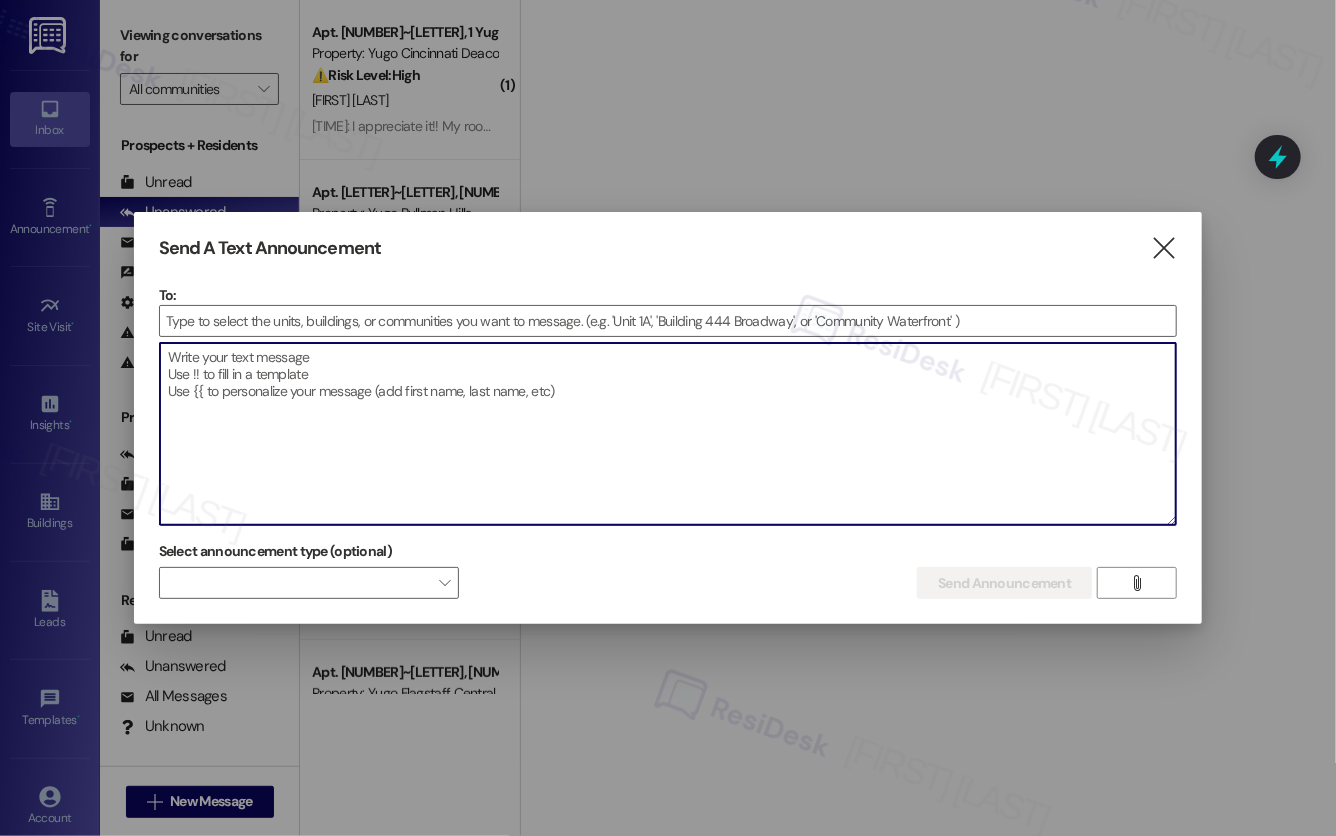 paste on "Move-In will be here before you know it! If you’ve completed your move-in checklist and made your initial installment payment at least 2 weeks prior to move-in, we offer a :zap:FAST PASS:zap:, which enables you to move straight in, rather than wait in lines to complete these tasks. Login to Resident Portal today!" 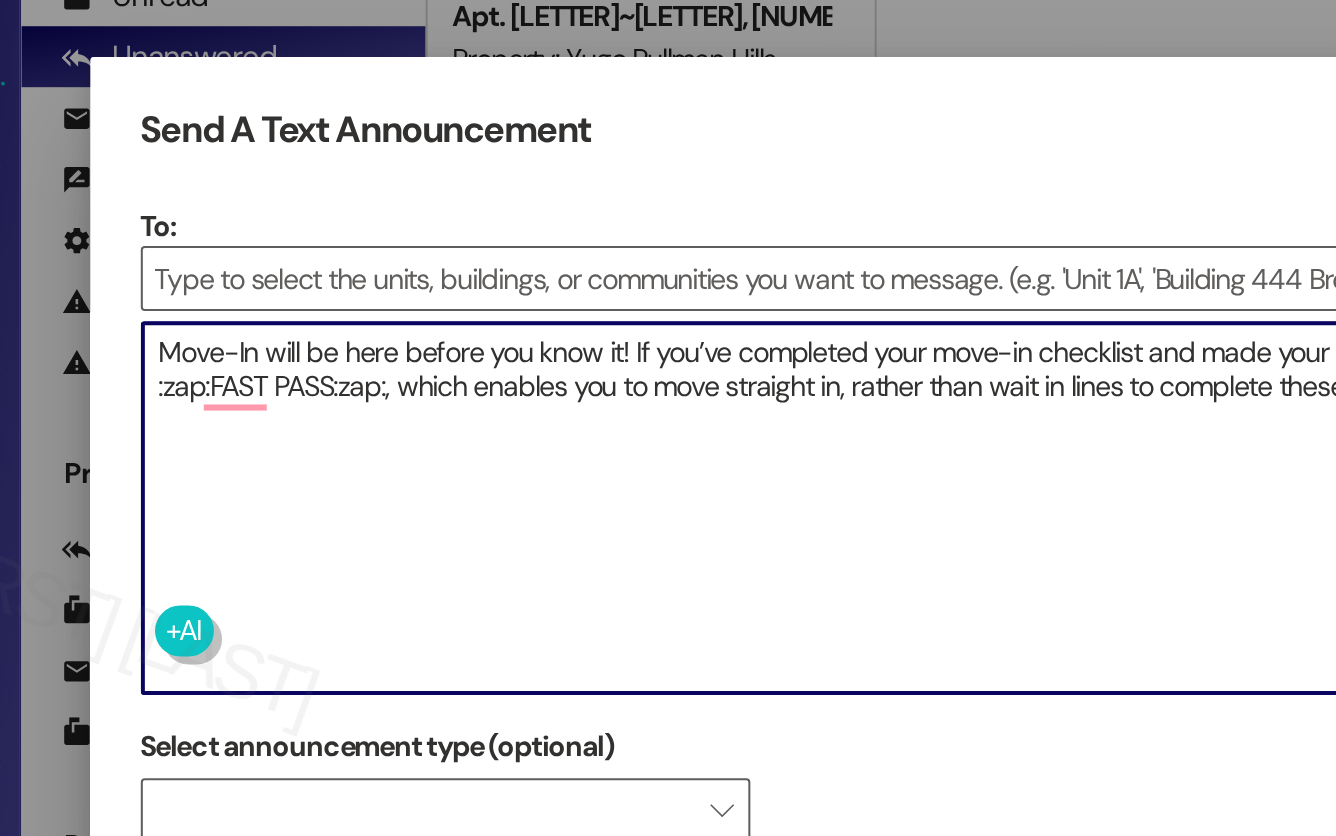 drag, startPoint x: 192, startPoint y: 367, endPoint x: 161, endPoint y: 367, distance: 31 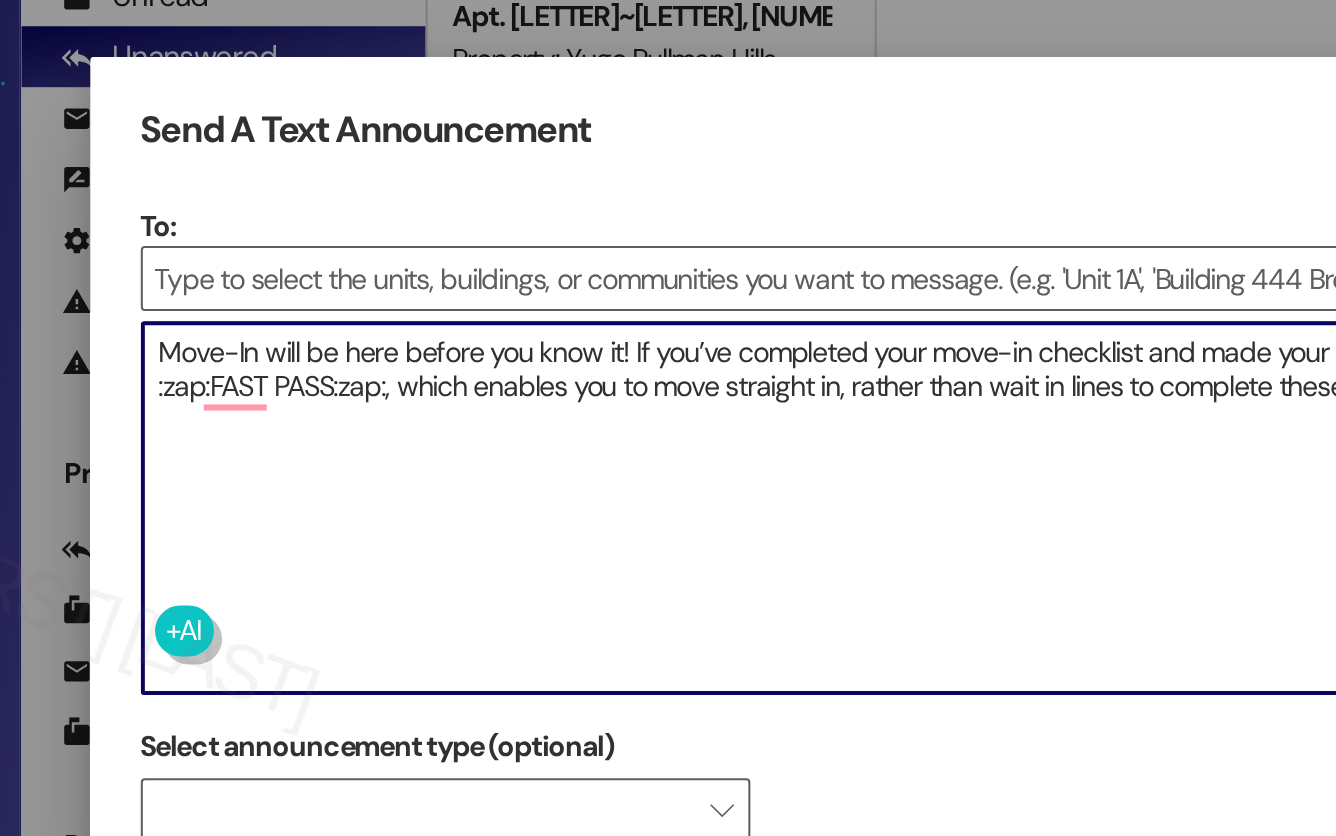 click on "Move-In will be here before you know it! If you’ve completed your move-in checklist and made your initial installment payment at least 2 weeks prior to move-in, we offer a :zap:FAST PASS:zap:, which enables you to move straight in, rather than wait in lines to complete these tasks. Login to Resident Portal today!" at bounding box center [668, 434] 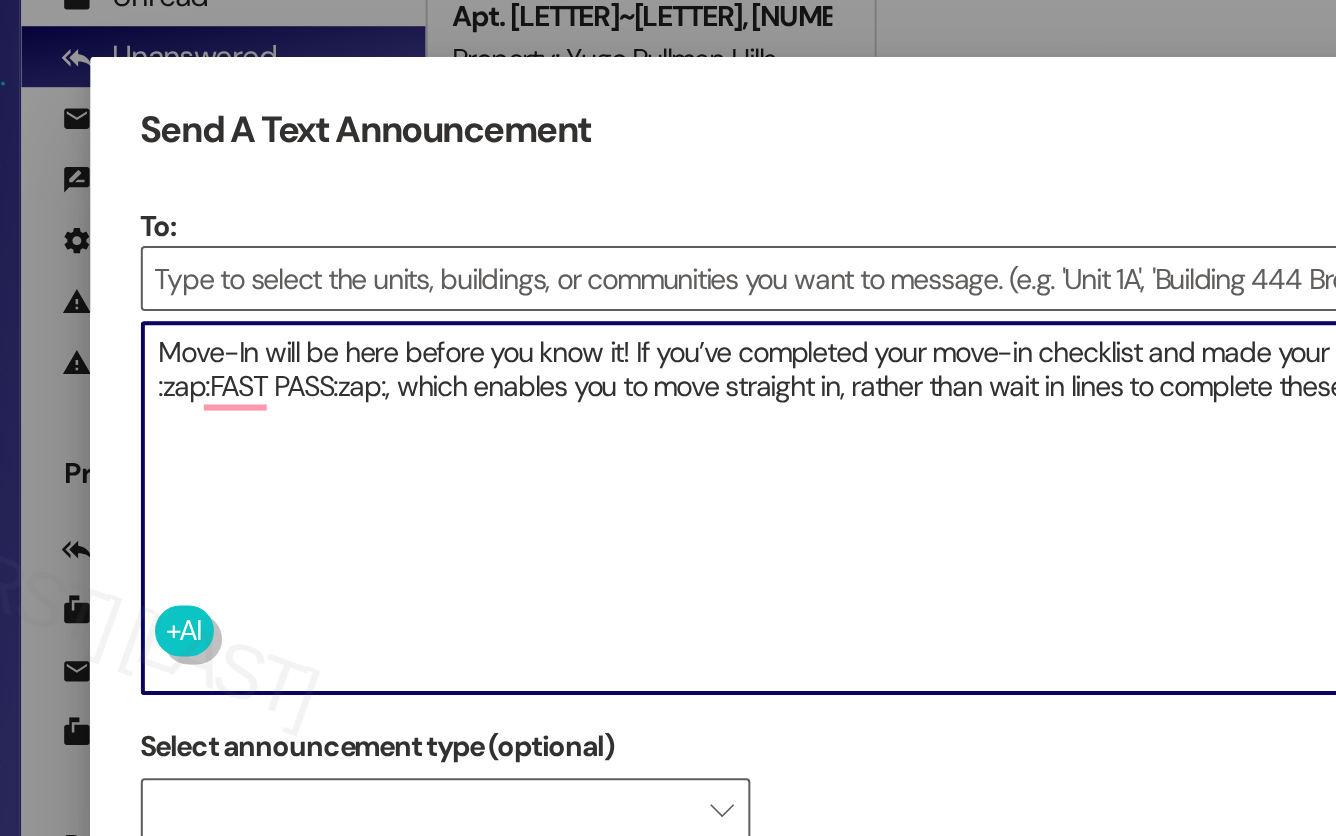 paste on ":zap:" 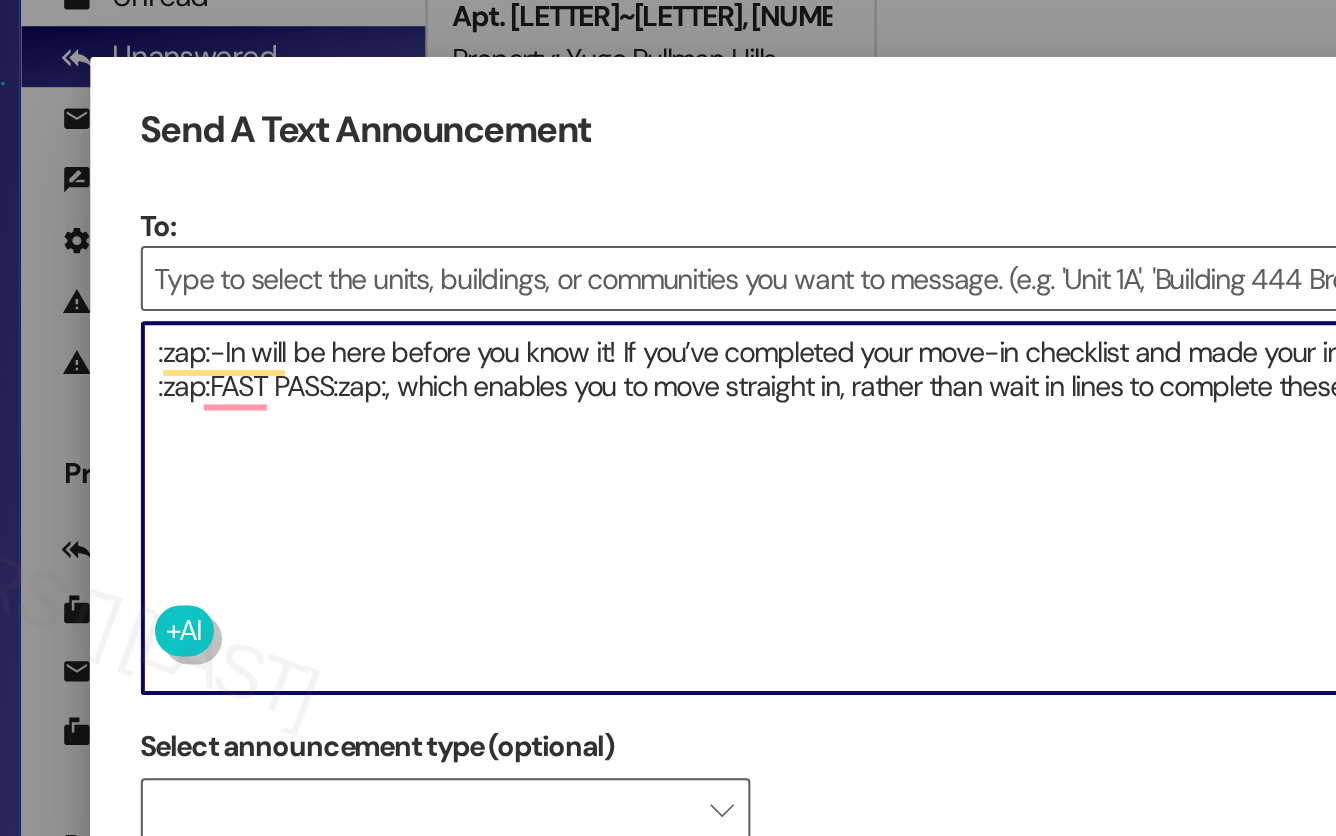 type on "Move-In will be here before you know it! If you’ve completed your move-in checklist and made your initial installment payment at least 2 weeks prior to move-in, we offer a :zap:FAST PASS:zap:, which enables you to move straight in, rather than wait in lines to complete these tasks. Login to Resident Portal today!" 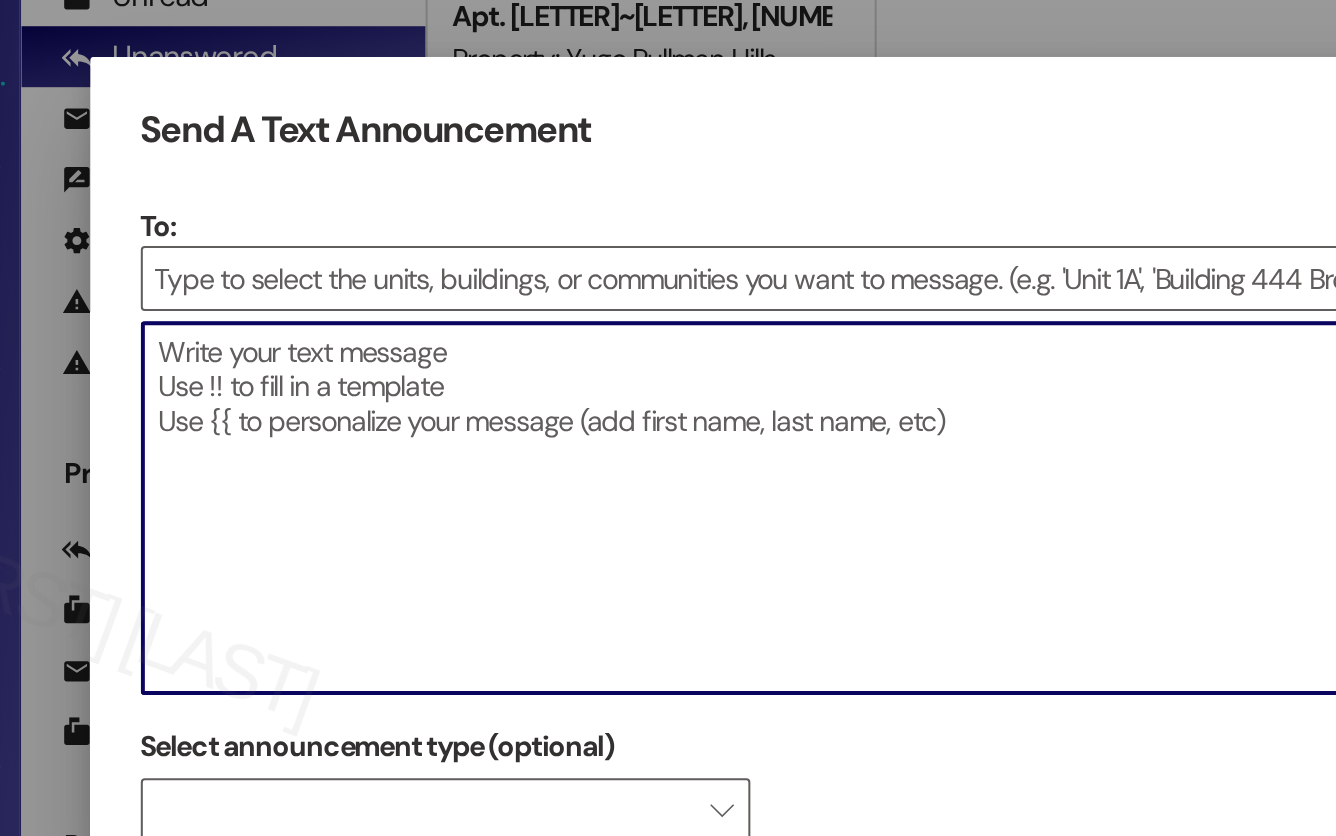 paste on ":zap:" 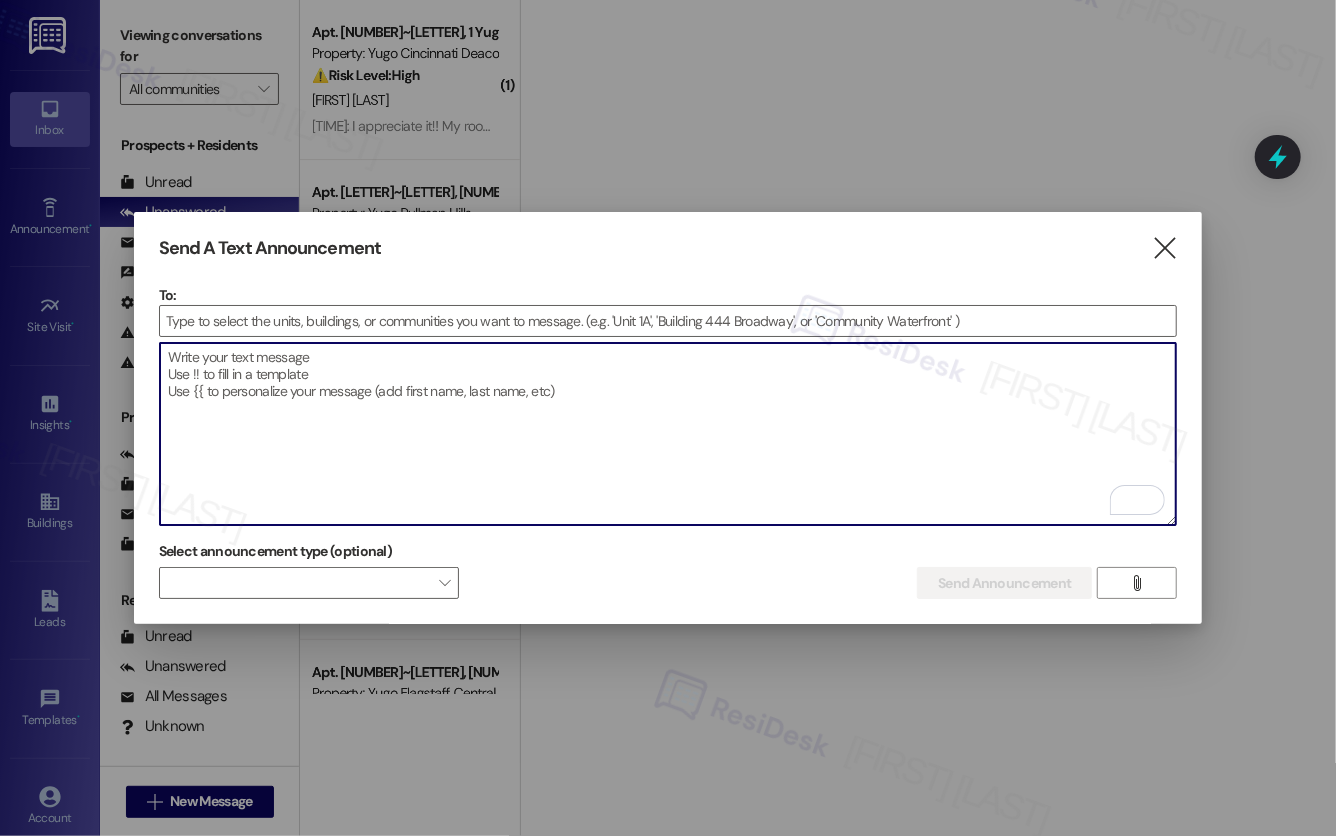 click at bounding box center (668, 434) 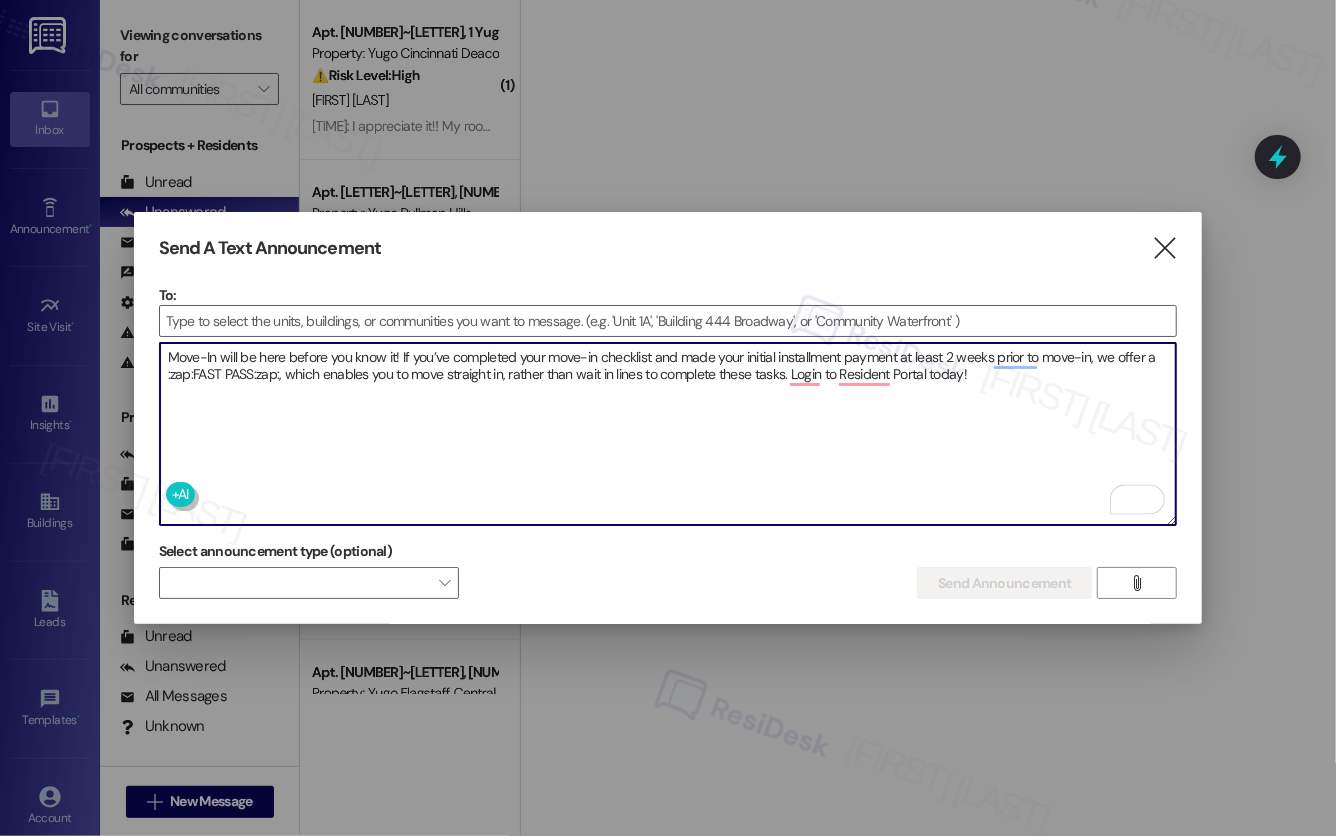 type 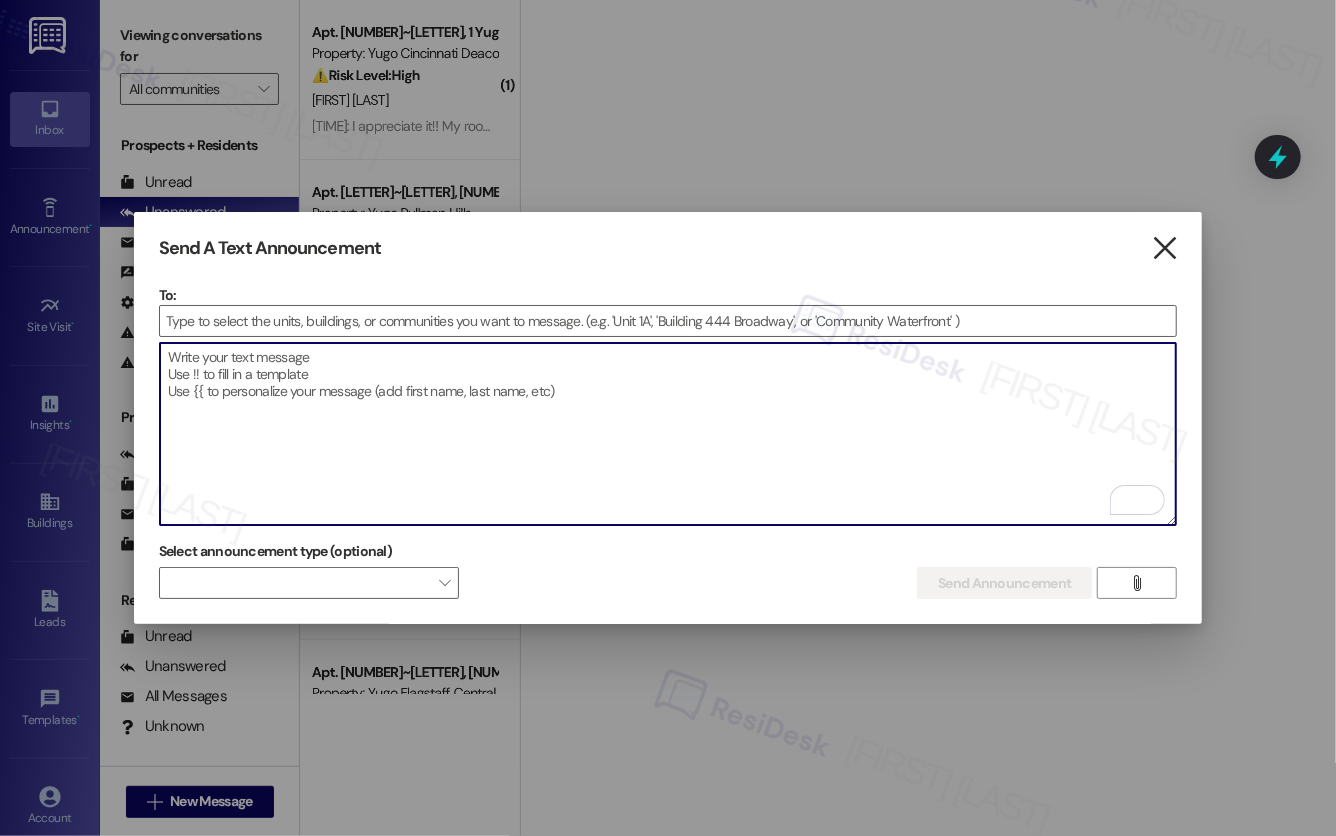 click on "" at bounding box center (1164, 248) 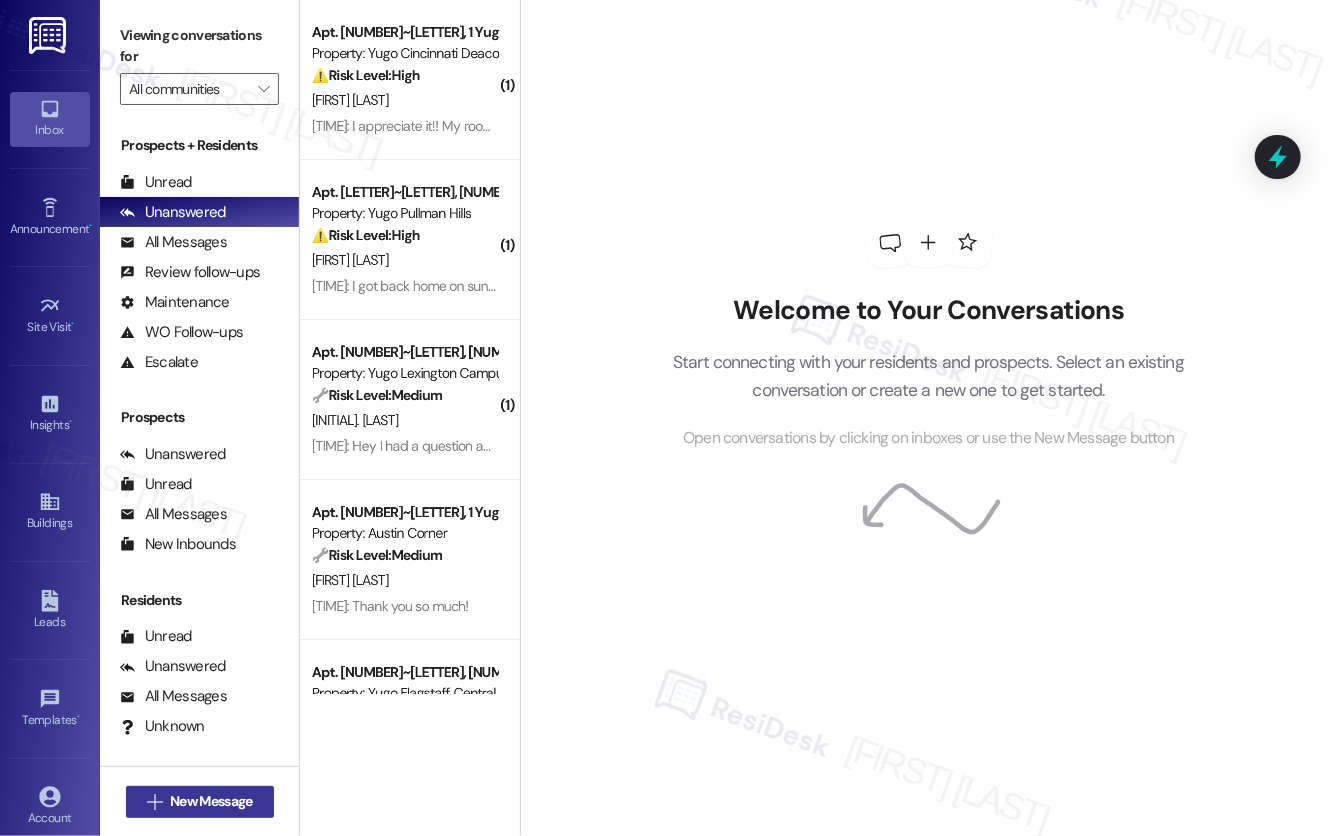 click on "New Message" at bounding box center (211, 801) 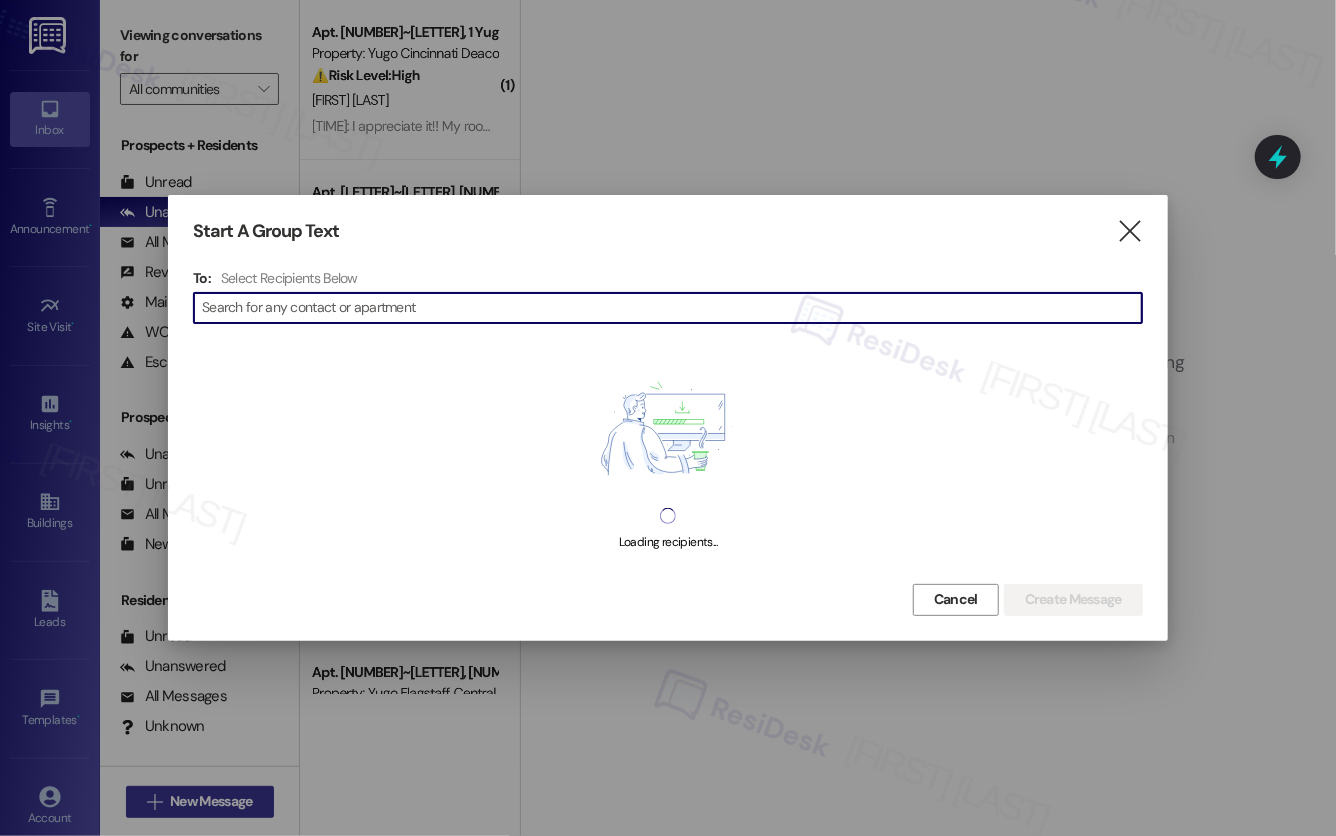 type on "Move-In will be here before you know it! If you’ve completed your move-in checklist and made your initial installment payment at least 2 weeks prior to move-in, we offer a :zap:FAST PASS:zap:, which enables you to move straight in, rather than wait in lines to complete these tasks. Login to Resident Portal today!" 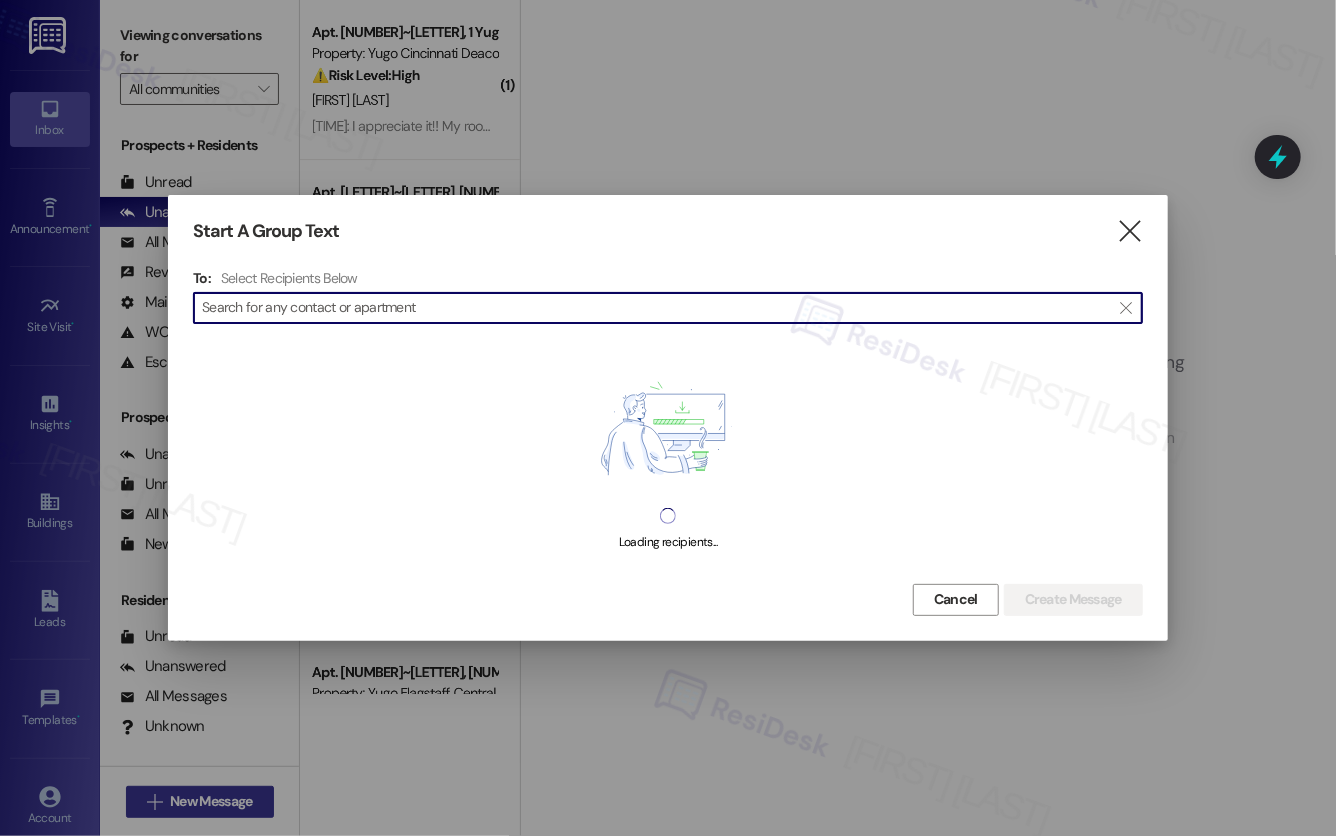 scroll, scrollTop: 0, scrollLeft: 0, axis: both 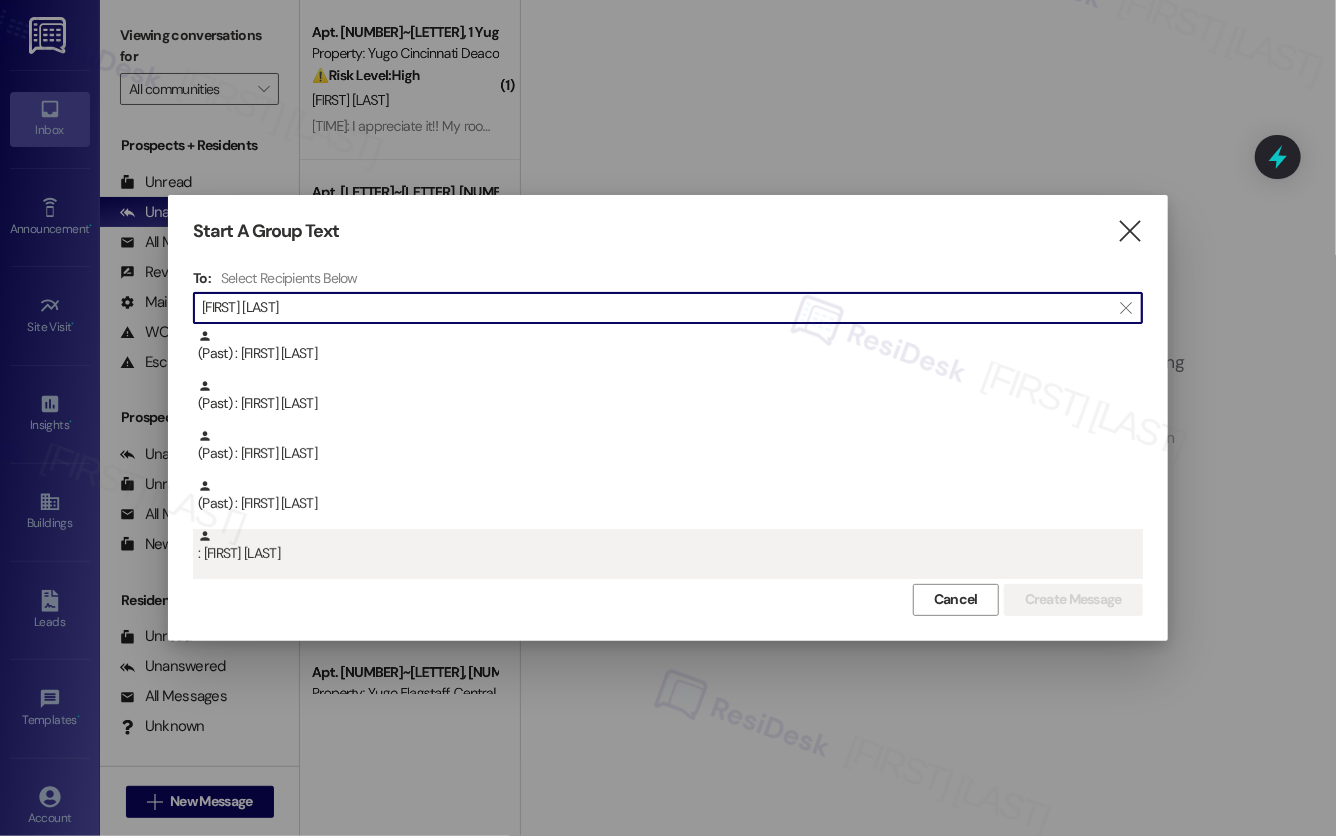 type on "[FIRST] [LAST]" 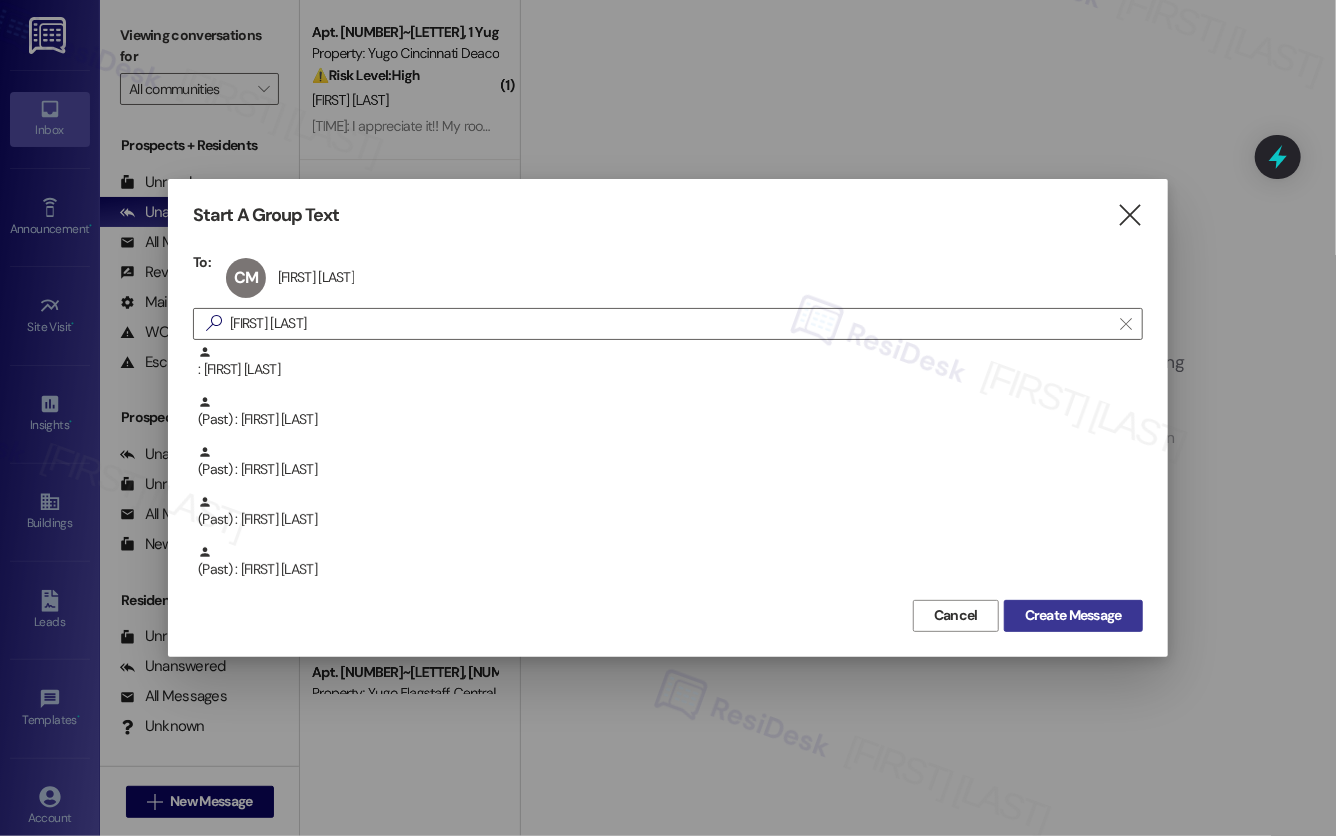 click on "Create Message" at bounding box center (1073, 615) 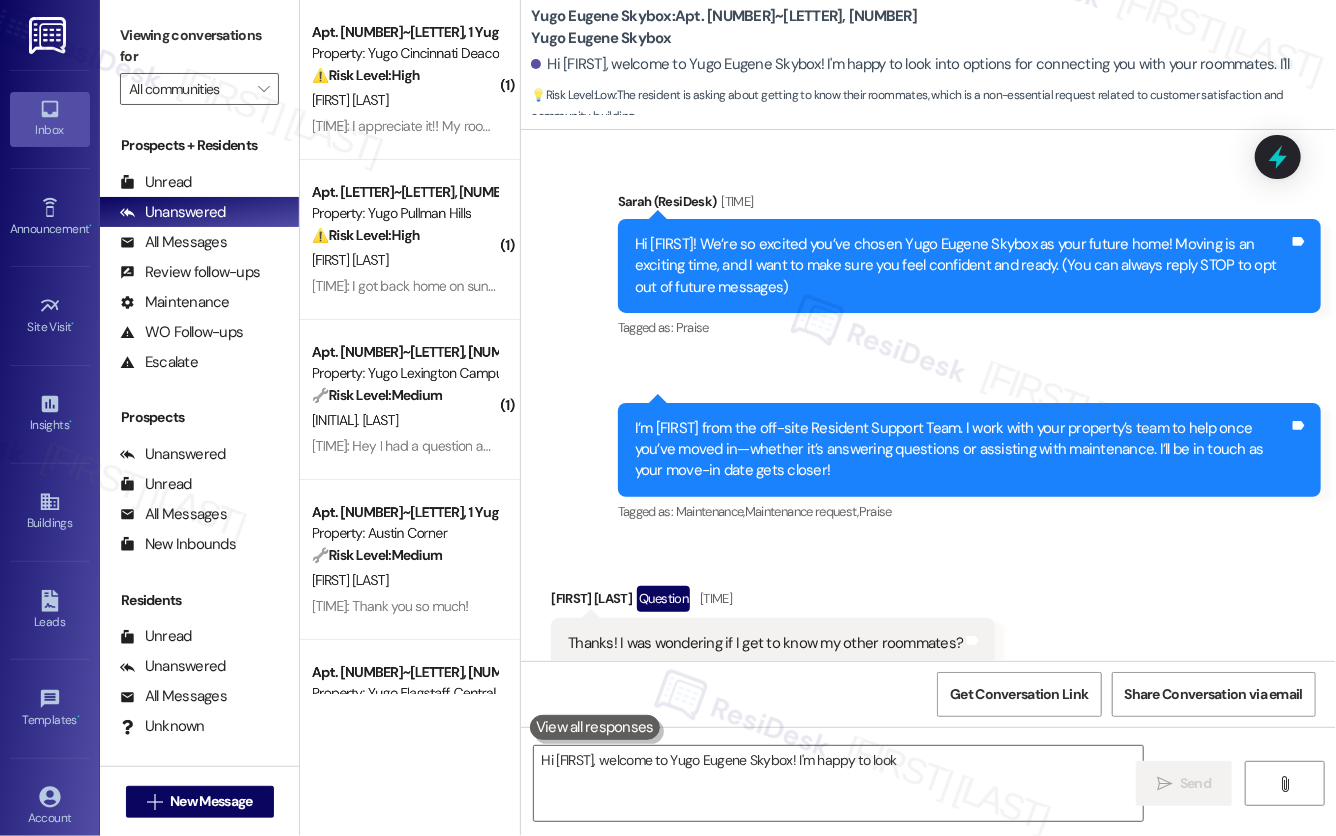 scroll, scrollTop: 52, scrollLeft: 0, axis: vertical 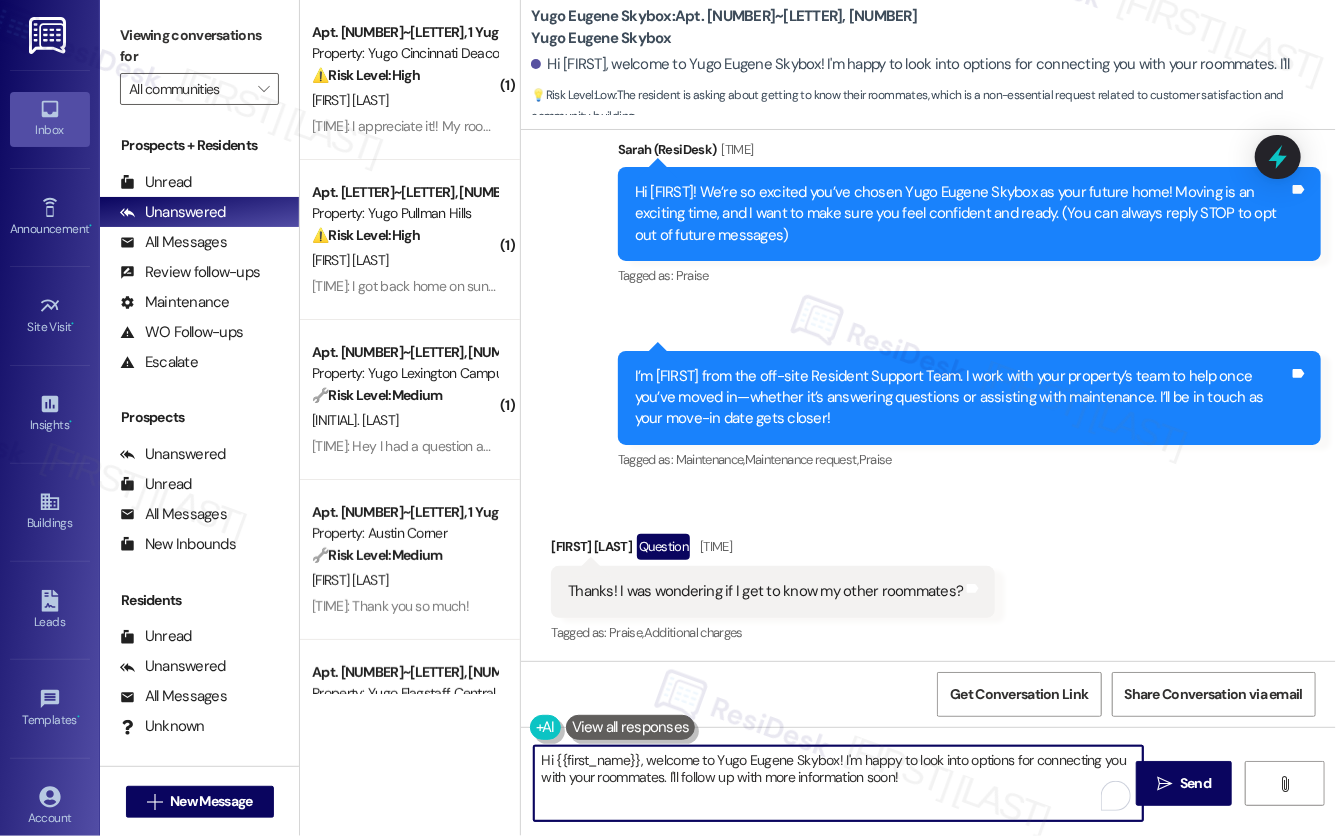 drag, startPoint x: 842, startPoint y: 759, endPoint x: 906, endPoint y: 783, distance: 68.35203 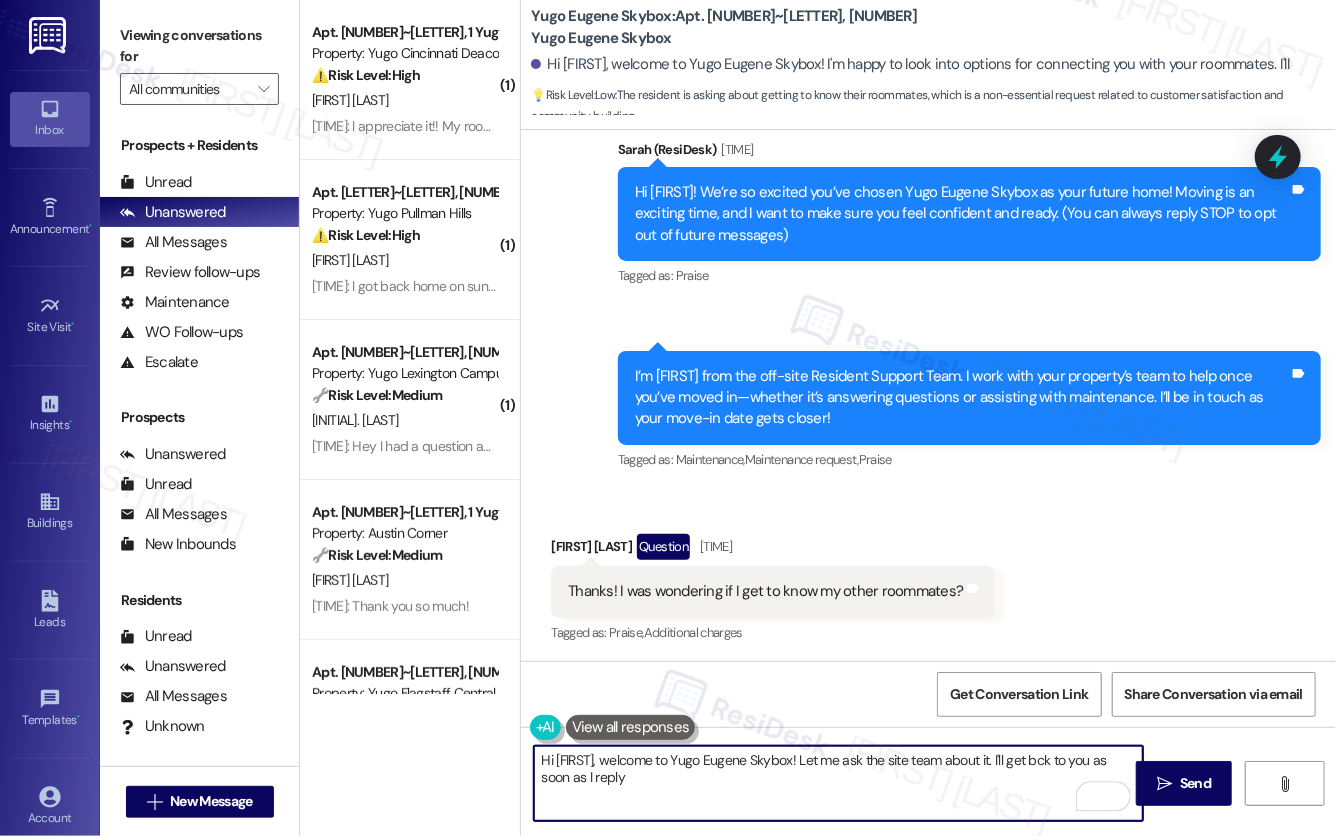 click on "[FIRST] [LAST] Question [TIME]" at bounding box center (773, 550) 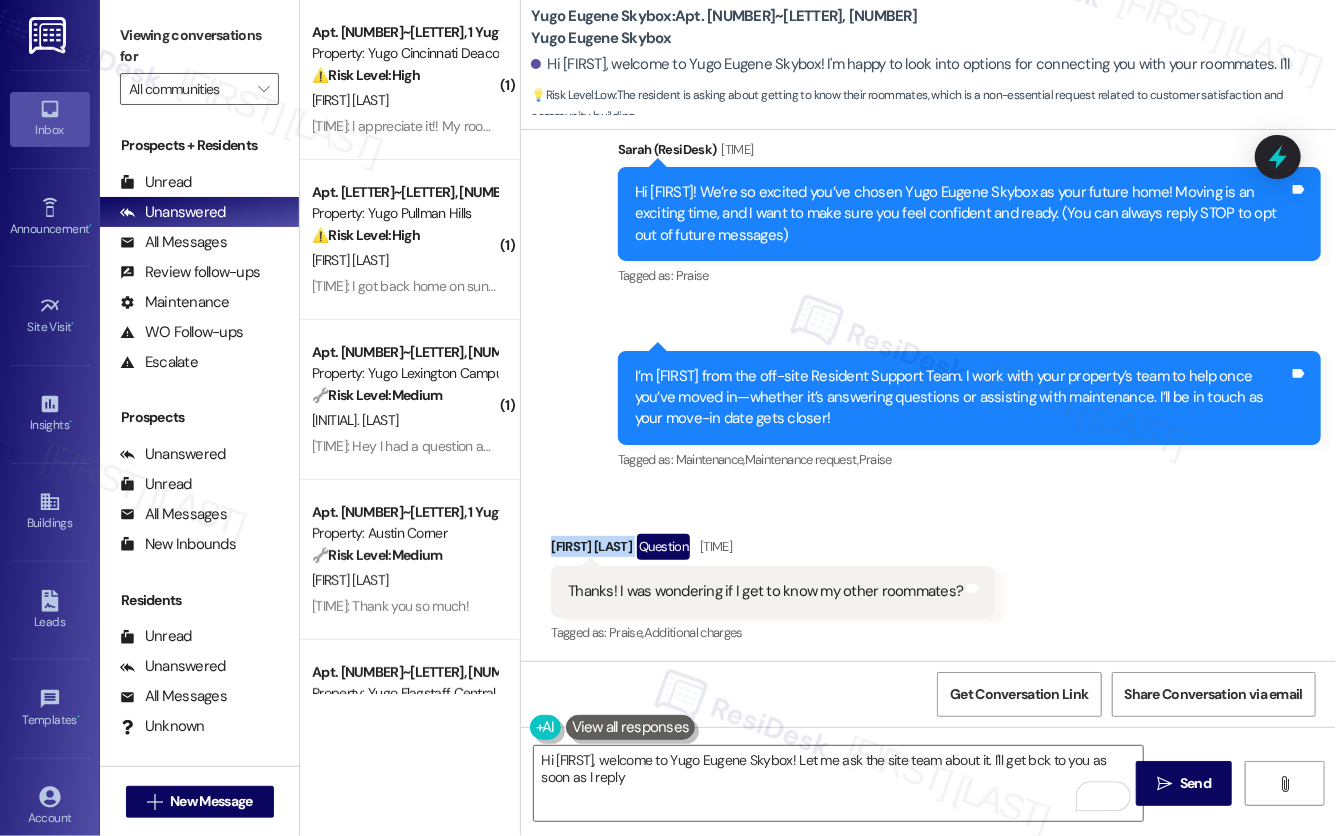 click on "[FIRST] [LAST] Question [TIME]" at bounding box center (773, 550) 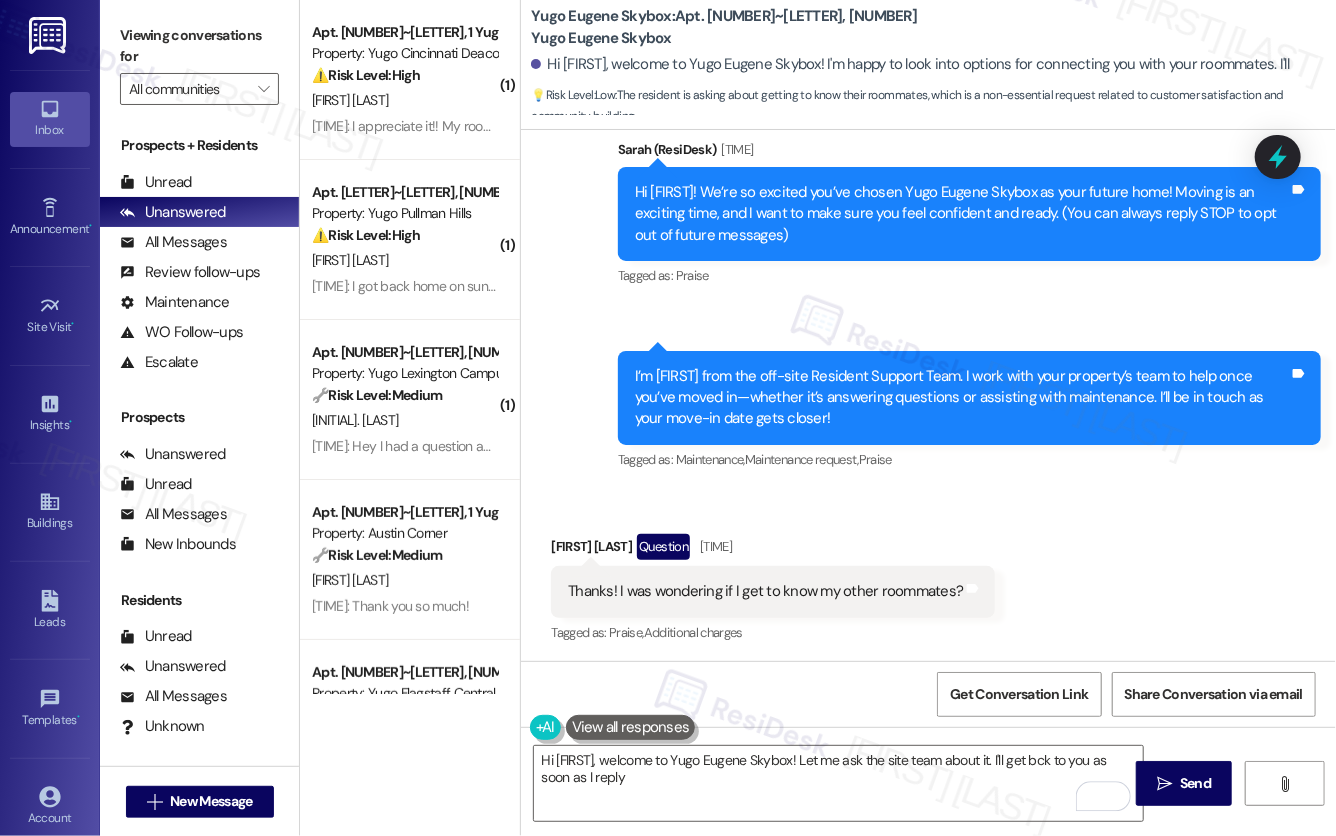 click on "[FIRST] [LAST] Question [TIME]" at bounding box center [773, 550] 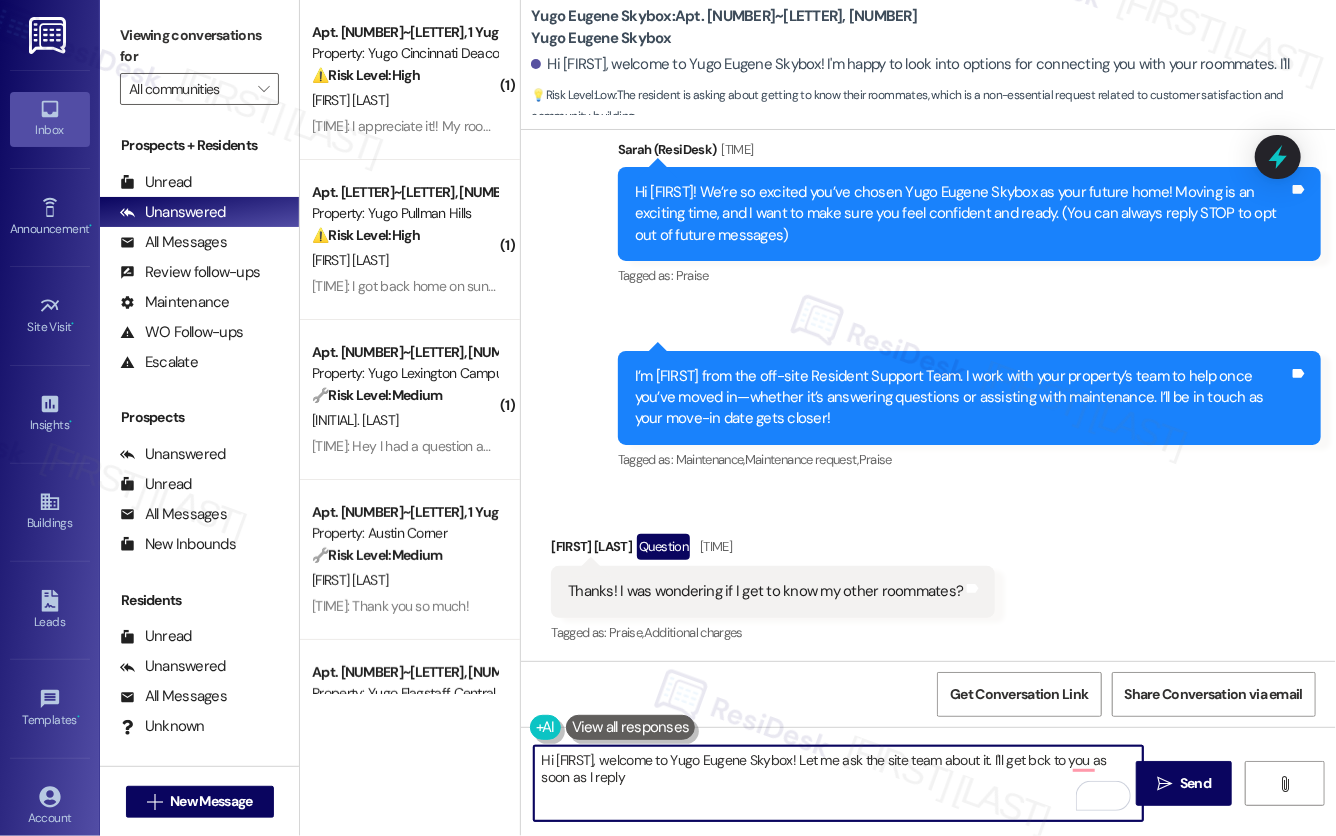 drag, startPoint x: 555, startPoint y: 761, endPoint x: 641, endPoint y: 759, distance: 86.023254 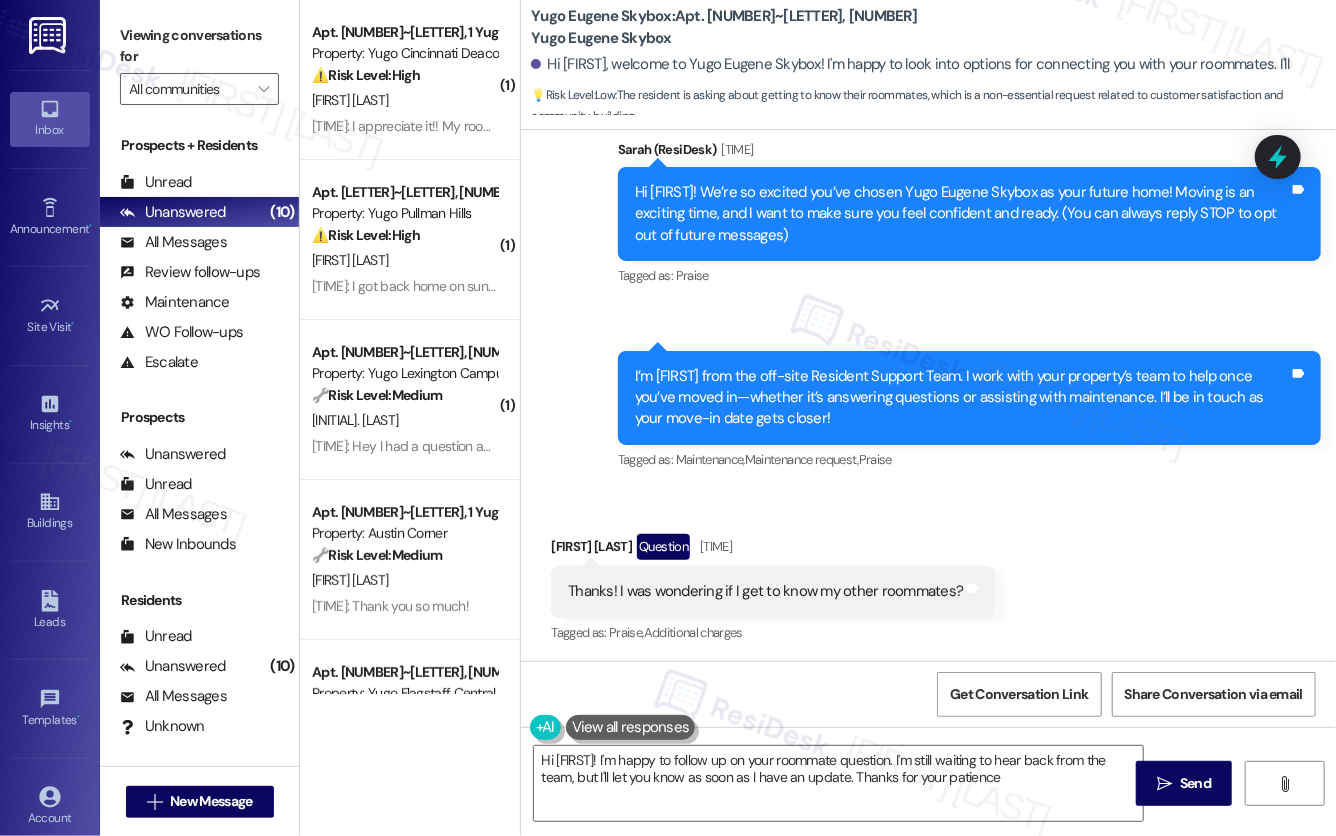 type on "Hi {{first_name}}! I'm happy to follow up on your roommate question. I'm still waiting to hear back from the team, but I'll let you know as soon as I have an update. Thanks for your patience!" 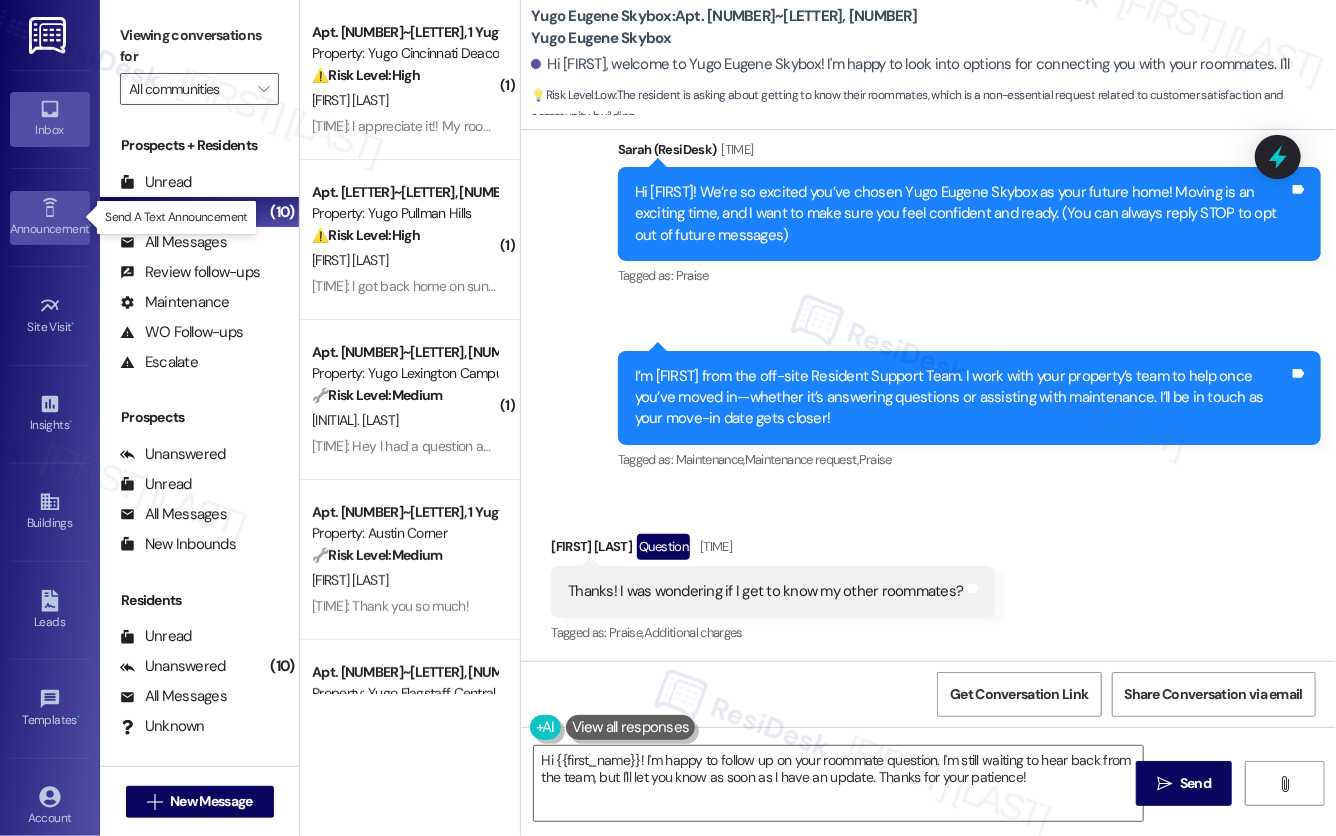click 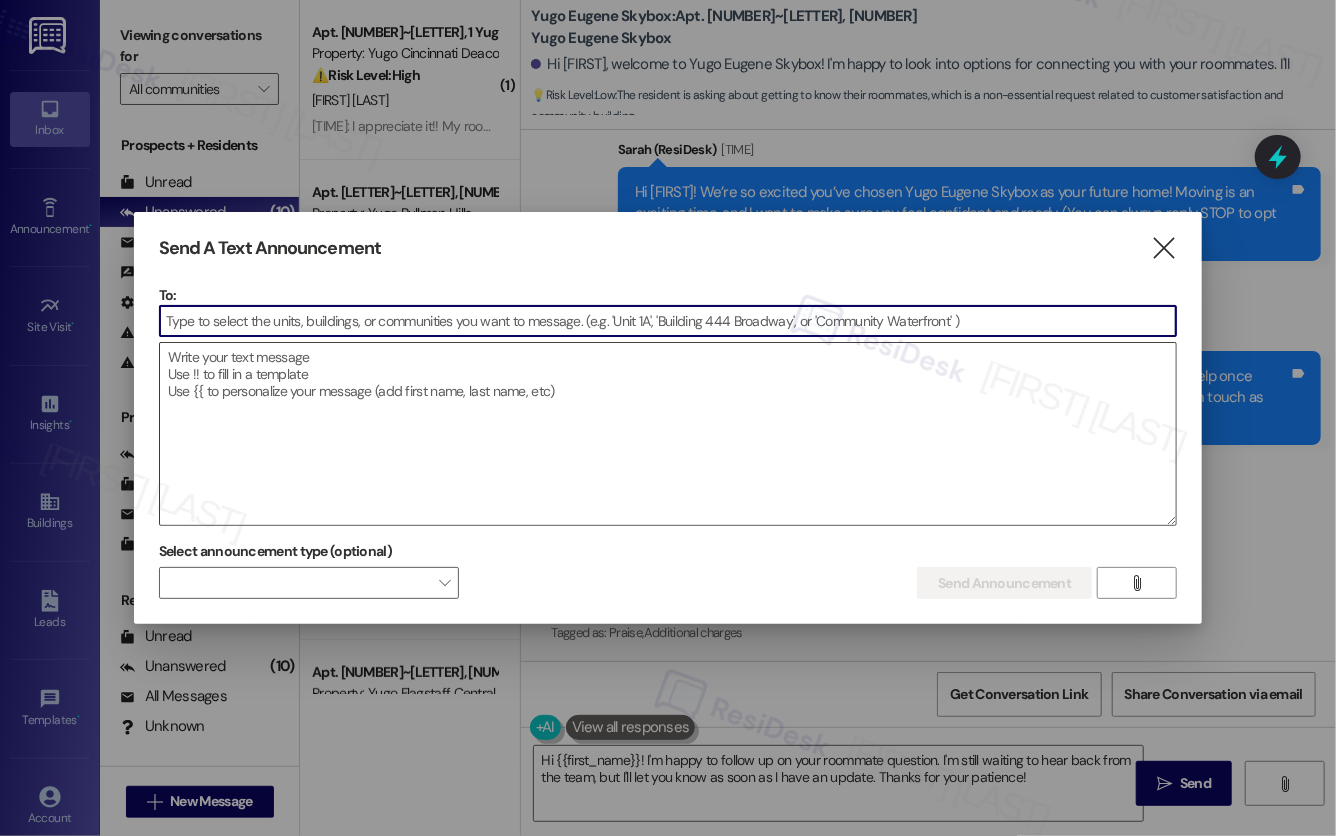 click at bounding box center (668, 434) 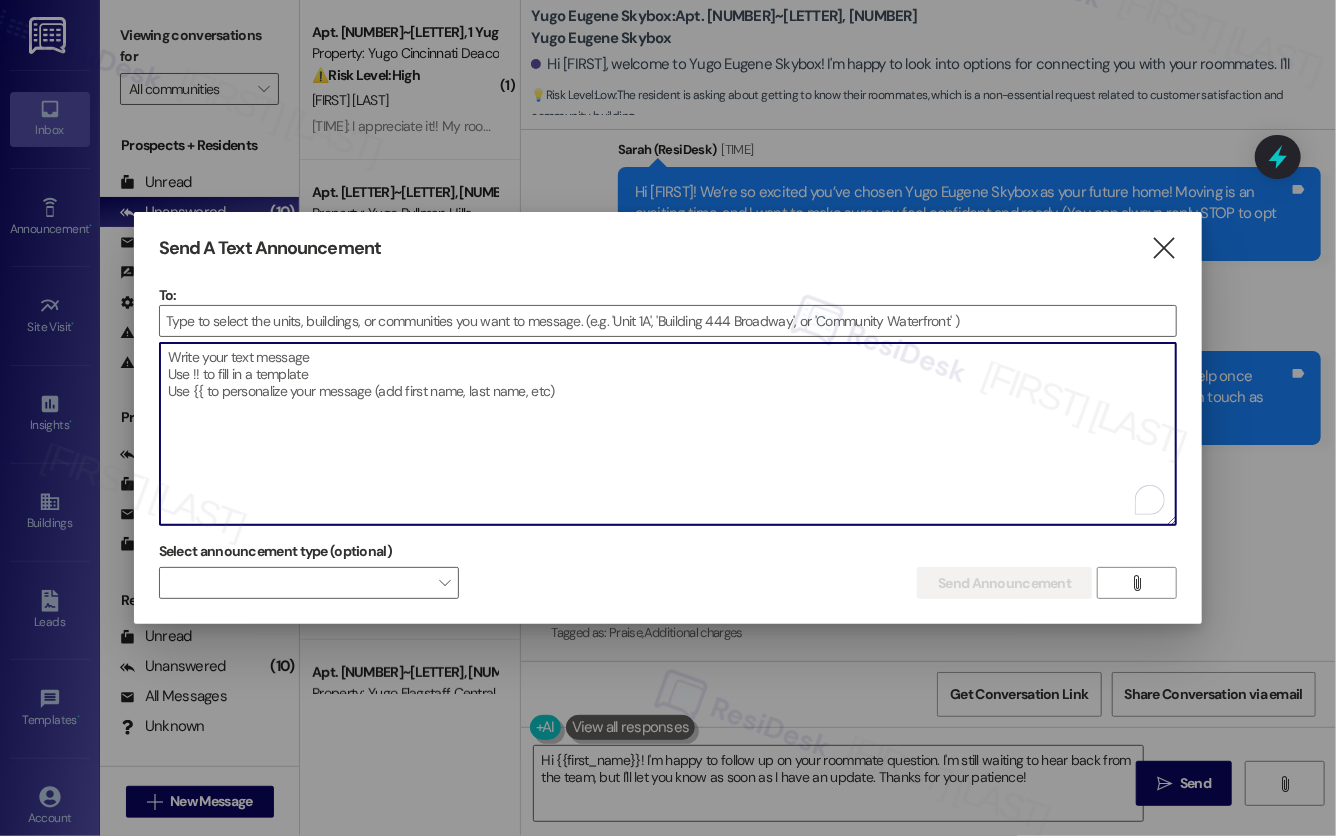 paste on "Move-In will be here before you know it! If you’ve completed your move-in checklist and made your initial installment payment at least 2 weeks prior to move-in, we offer a :zap:FAST PASS:zap:, which enables you to move straight in, rather than wait in lines to complete these tasks. Login to Resident Portal today!" 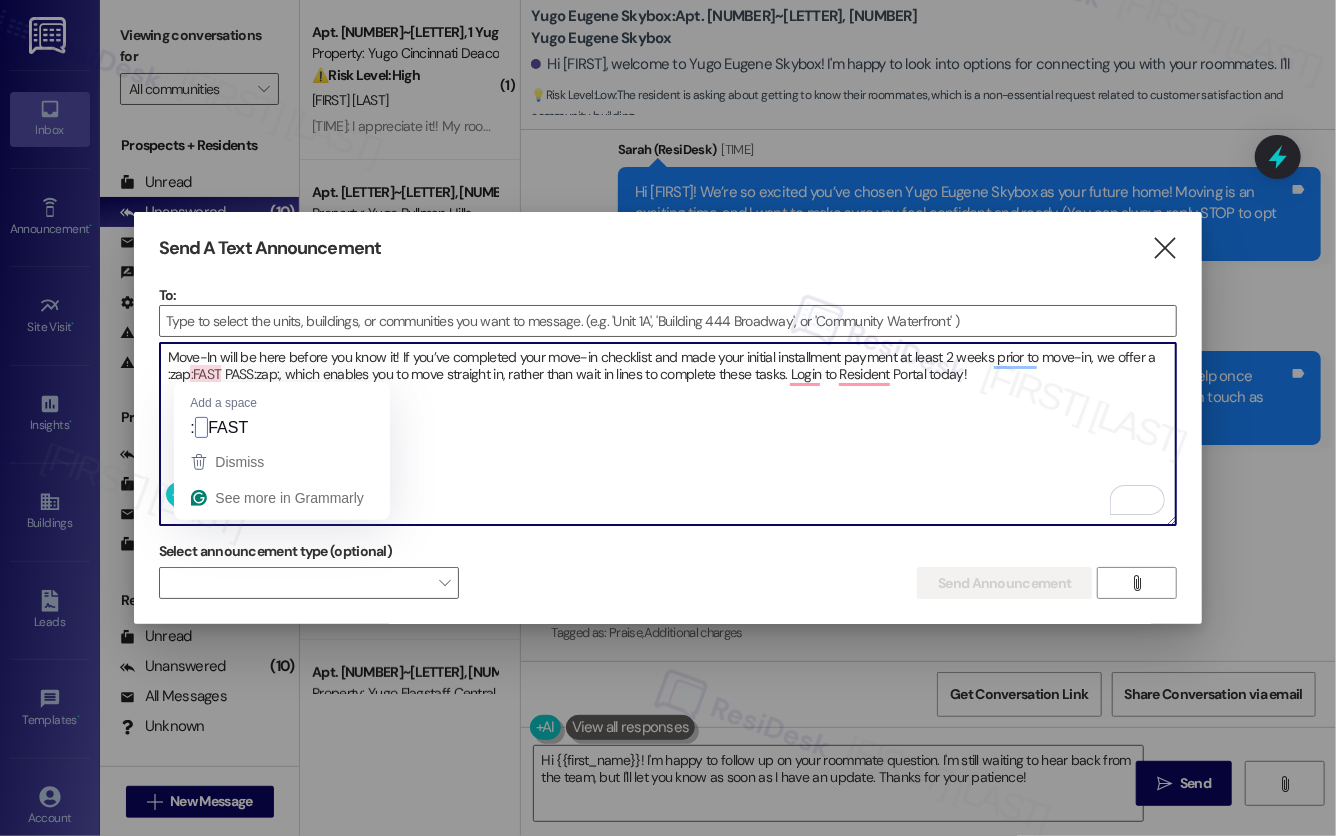 drag, startPoint x: 191, startPoint y: 368, endPoint x: 79, endPoint y: 241, distance: 169.33104 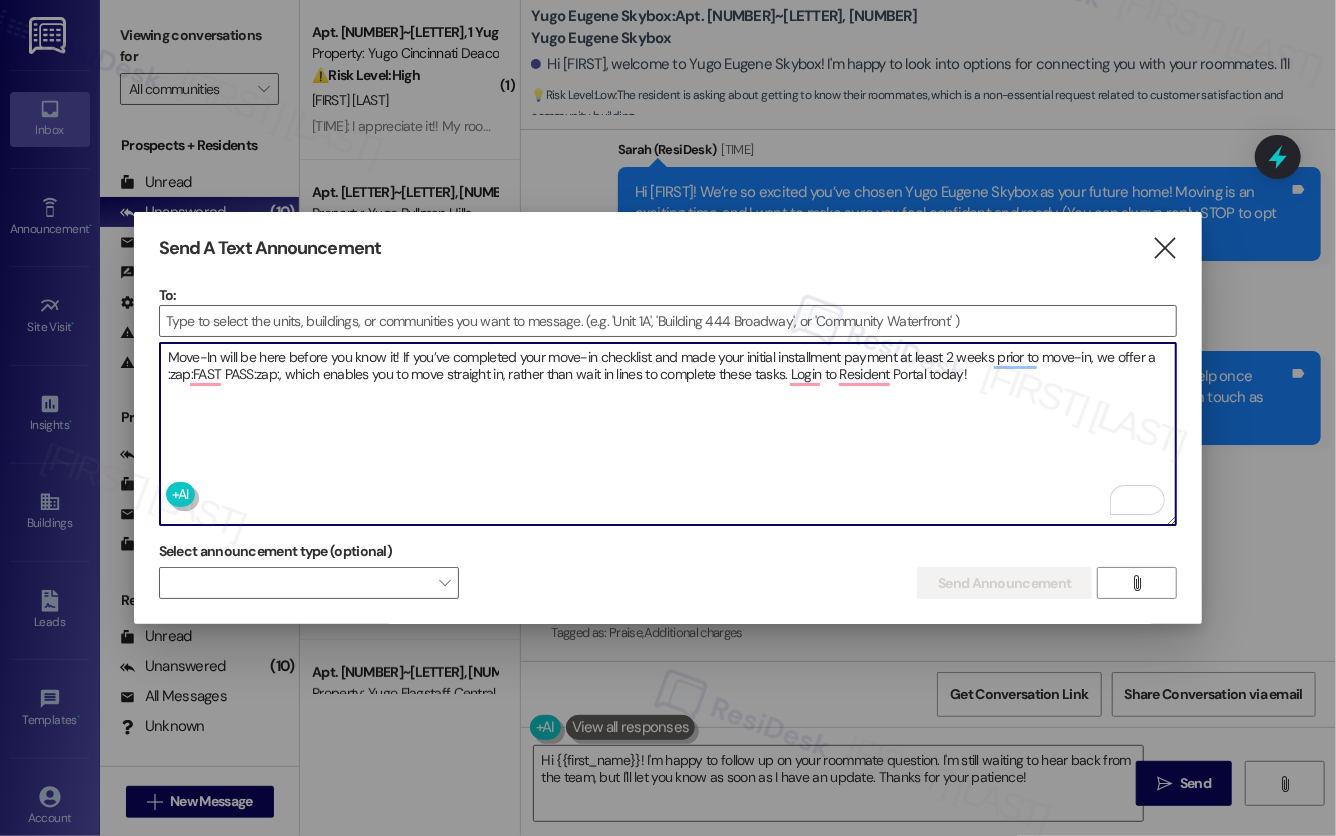 paste on "⚡️" 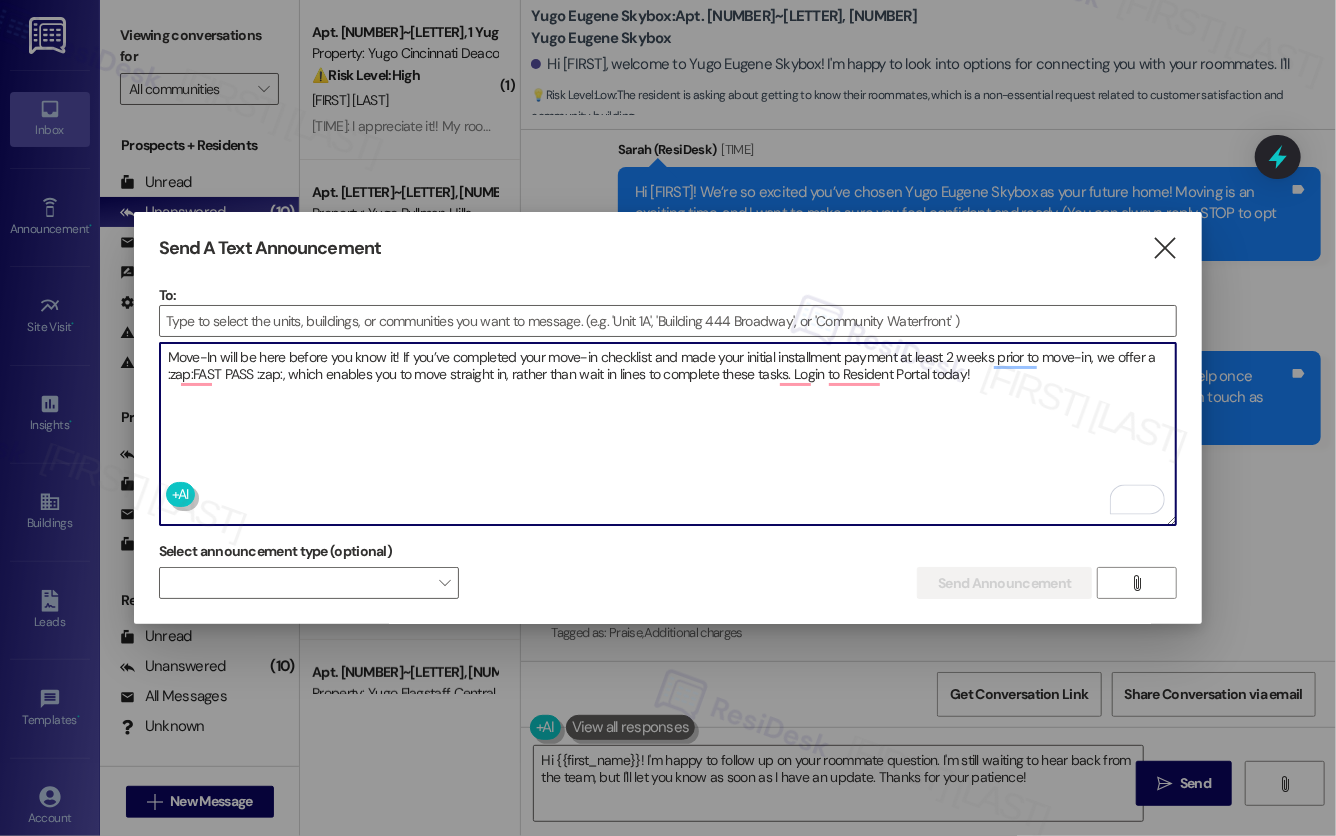 click on "Move-In will be here before you know it! If you’ve completed your move-in checklist and made your initial installment payment at least 2 weeks prior to move-in, we offer a :zap:FAST PASS :zap:, which enables you to move straight in, rather than wait in lines to complete these tasks. Login to Resident Portal today!" at bounding box center (668, 434) 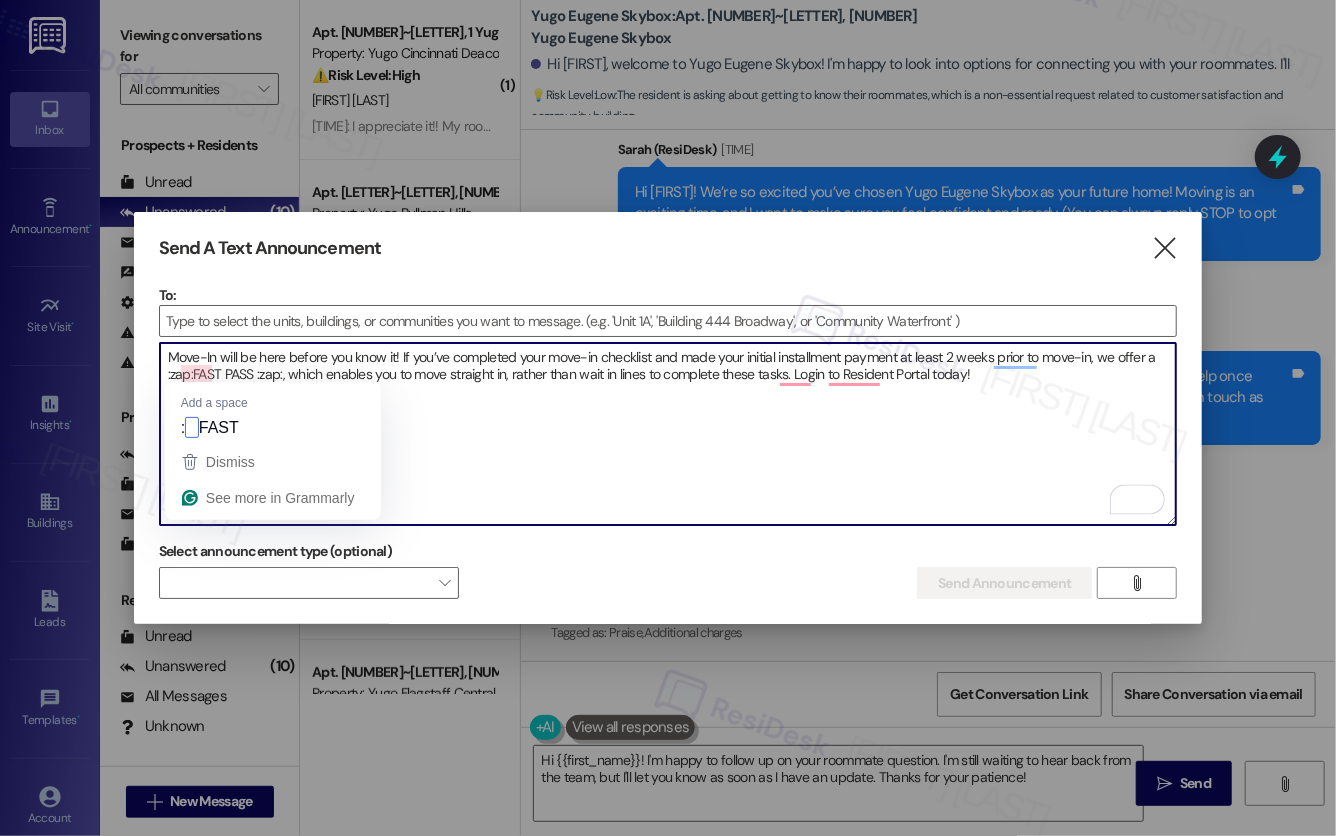 click on "Move-In will be here before you know it! If you’ve completed your move-in checklist and made your initial installment payment at least 2 weeks prior to move-in, we offer a :zap:FAST PASS :zap:, which enables you to move straight in, rather than wait in lines to complete these tasks. Login to Resident Portal today!" at bounding box center (668, 434) 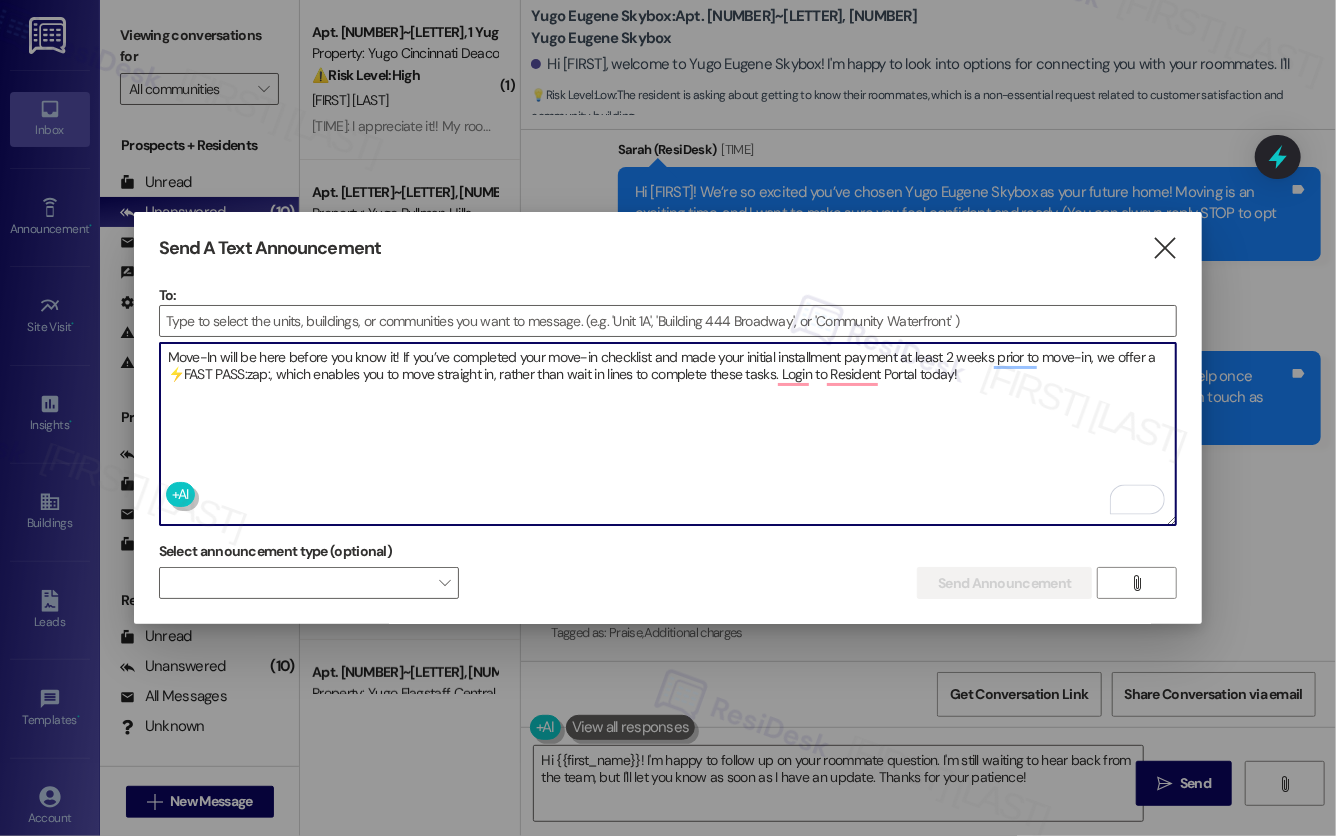 click on "Move-In will be here before you know it! If you’ve completed your move-in checklist and made your initial installment payment at least 2 weeks prior to move-in, we offer a ⚡️FAST PASS:zap:, which enables you to move straight in, rather than wait in lines to complete these tasks. Login to Resident Portal today!" at bounding box center [668, 434] 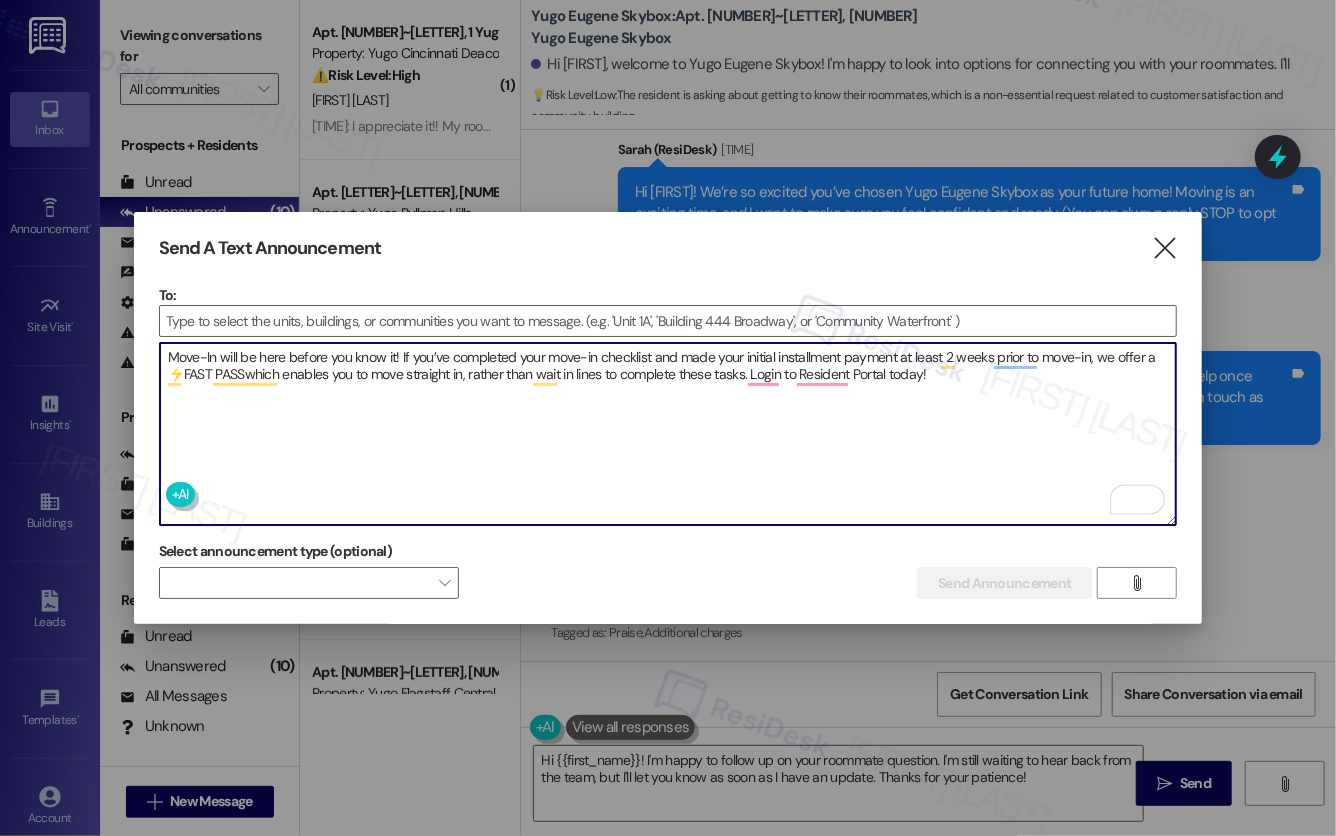 paste on "⚡️" 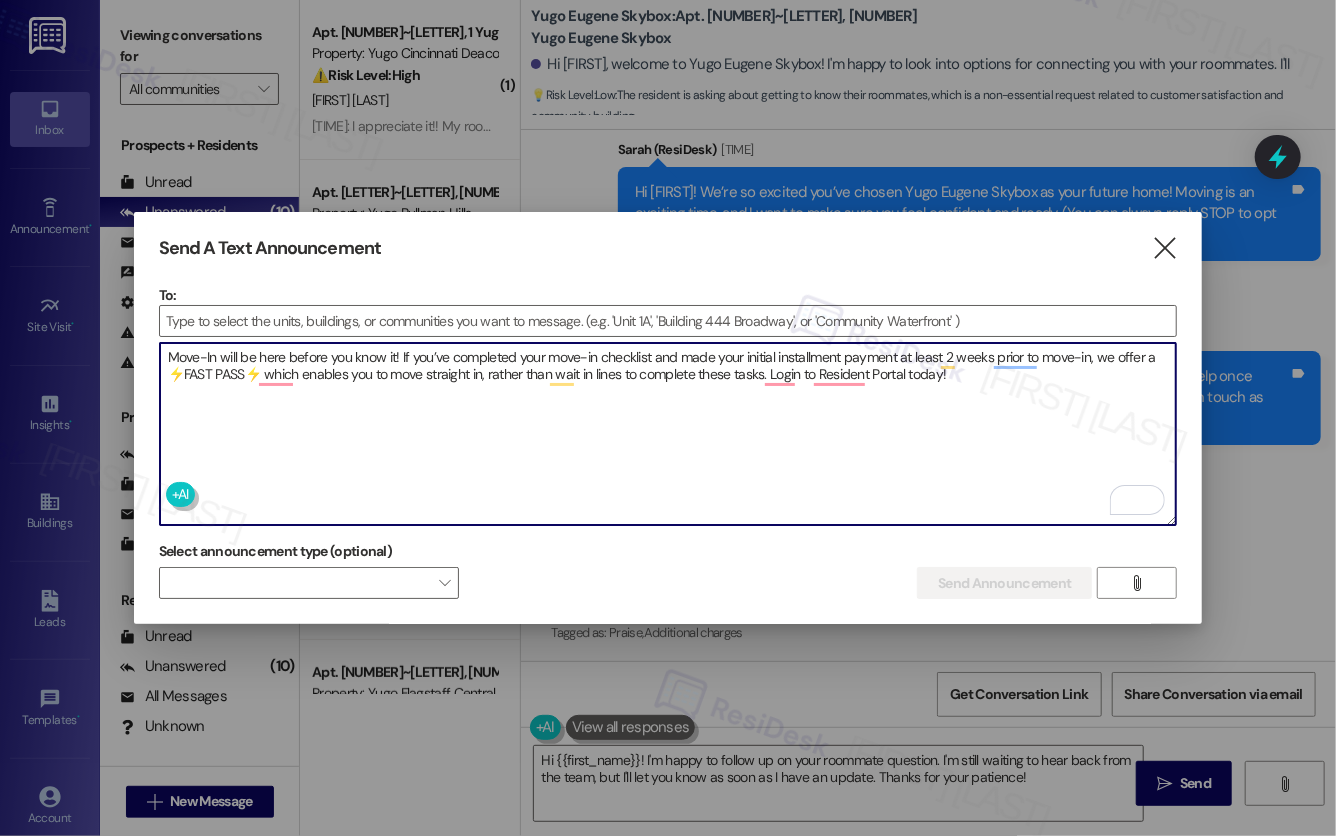 type on "Move-In will be here before you know it! If you’ve completed your move-in checklist and made your initial installment payment at least 2 weeks prior to move-in, we offer a ⚡️FAST PASS⚡️ which enables you to move straight in, rather than wait in lines to complete these tasks. Login to Resident Portal today!" 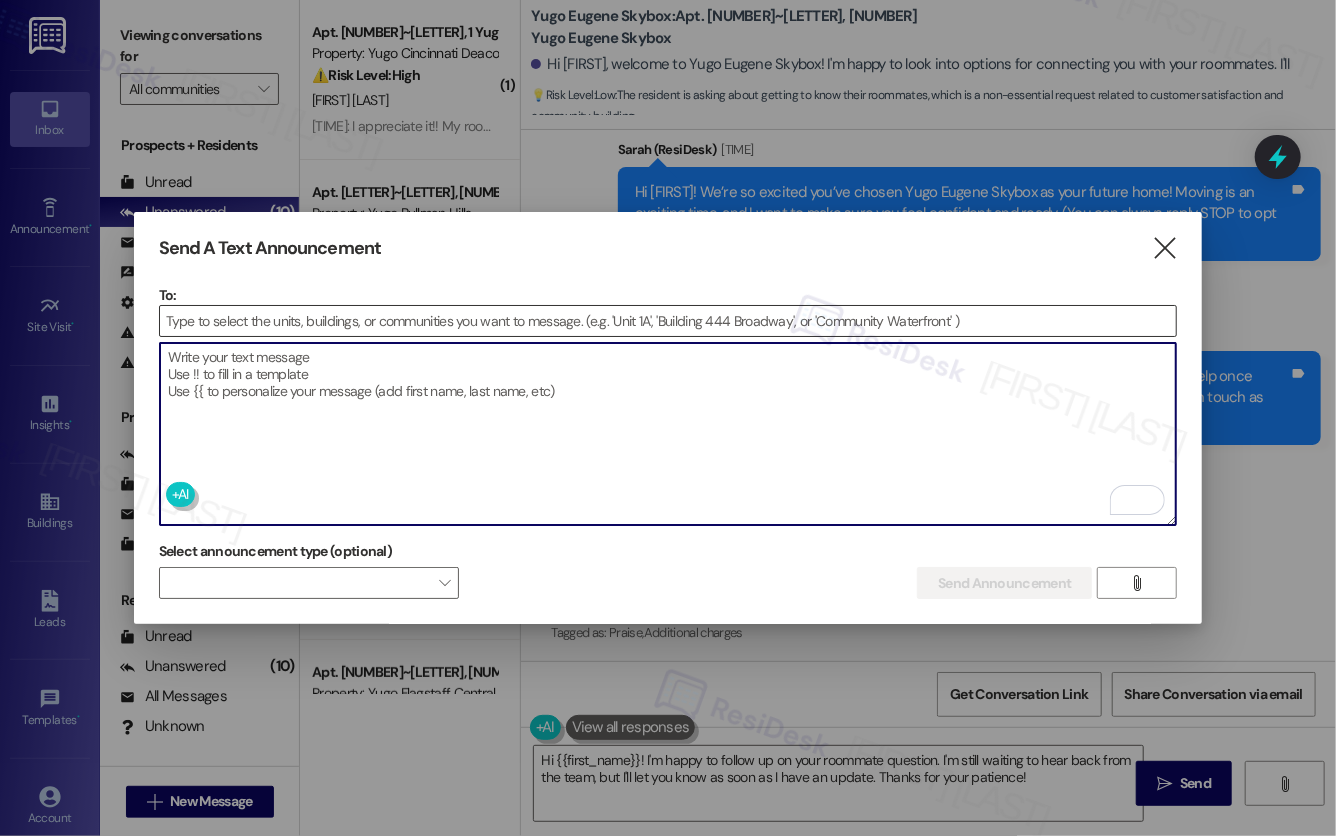 type 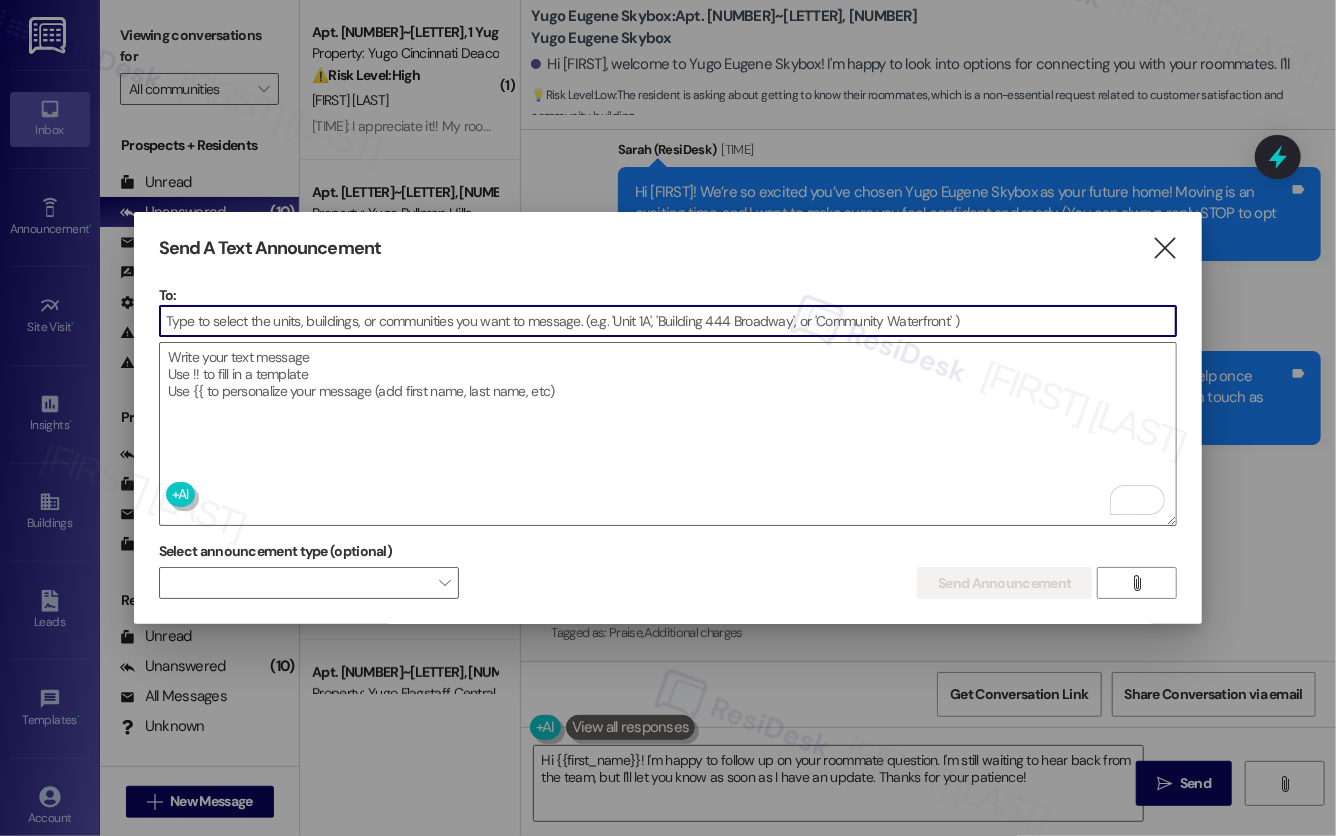 click at bounding box center [668, 321] 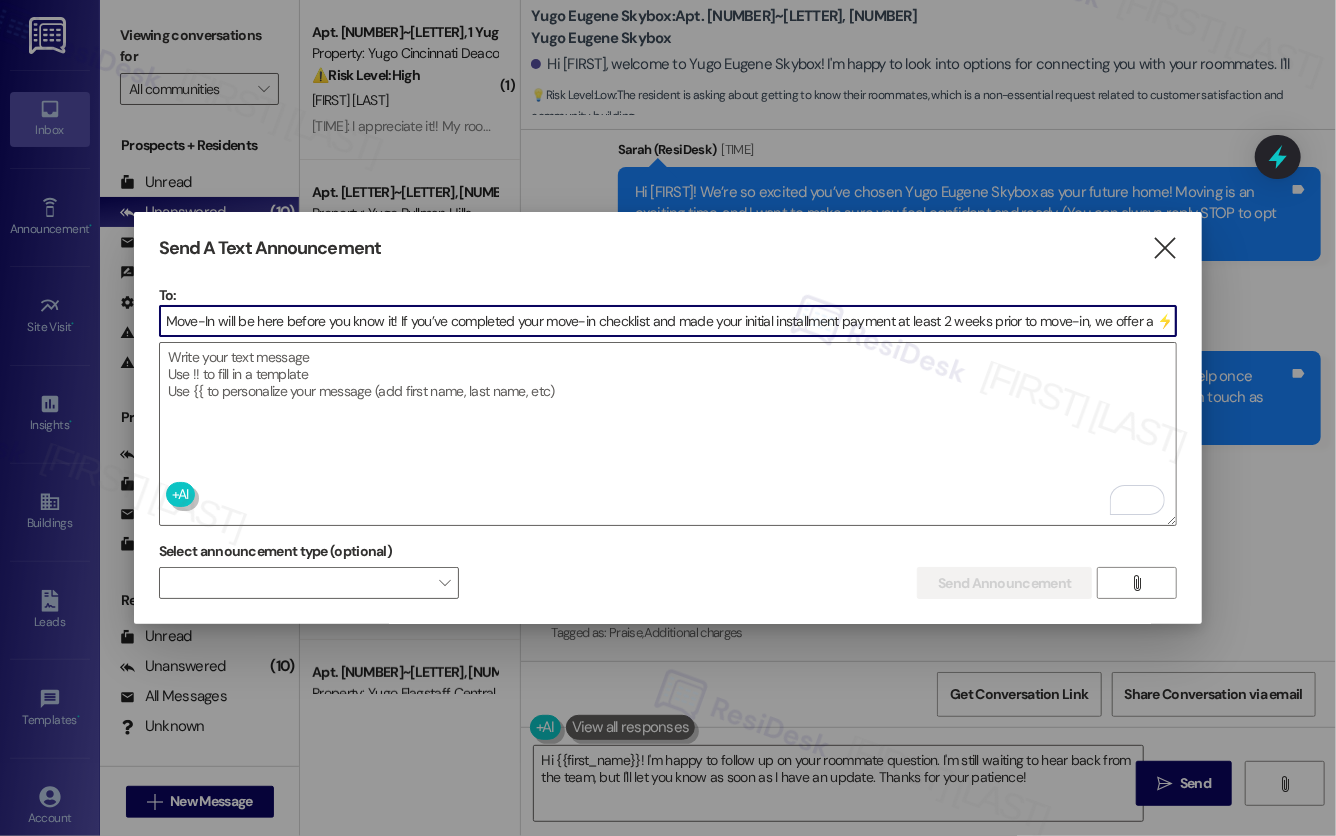 scroll, scrollTop: 0, scrollLeft: 754, axis: horizontal 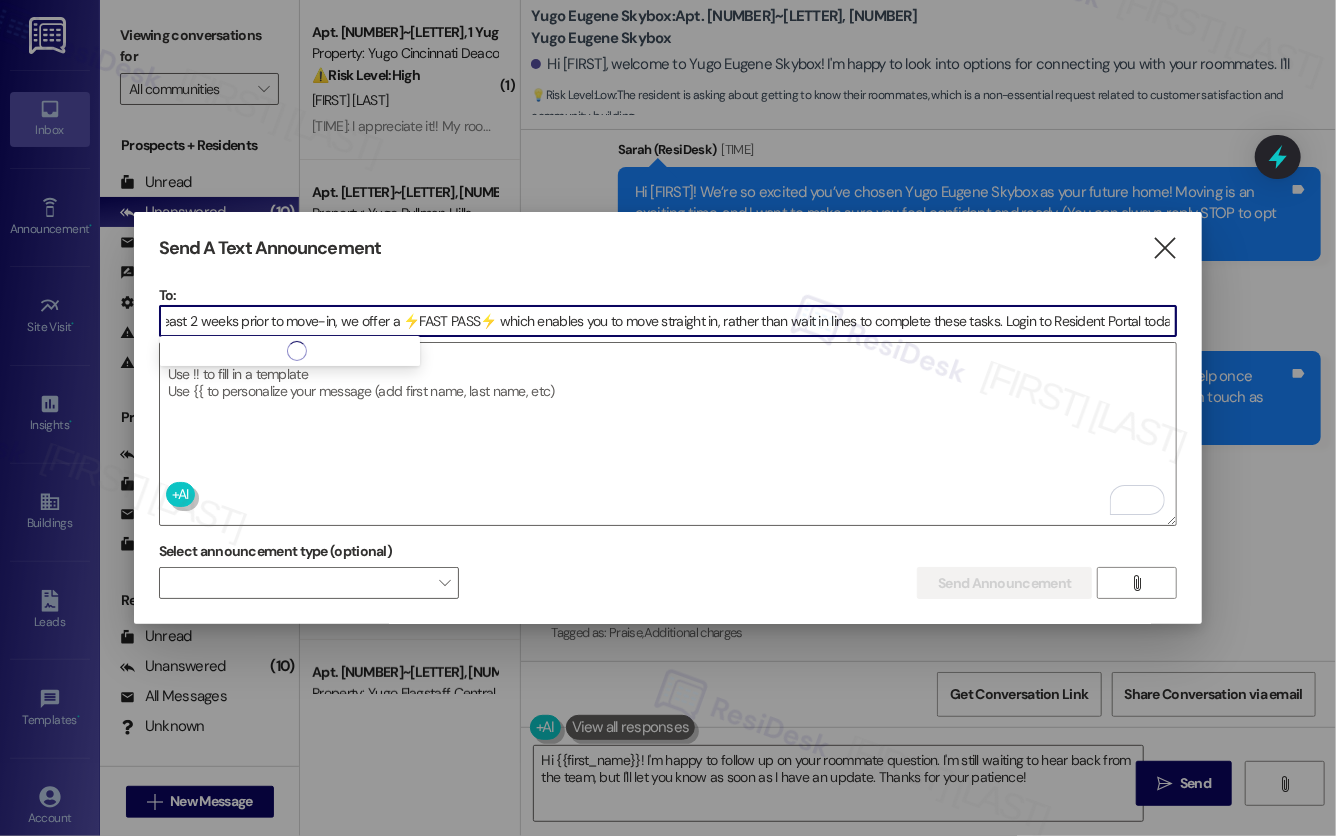 type 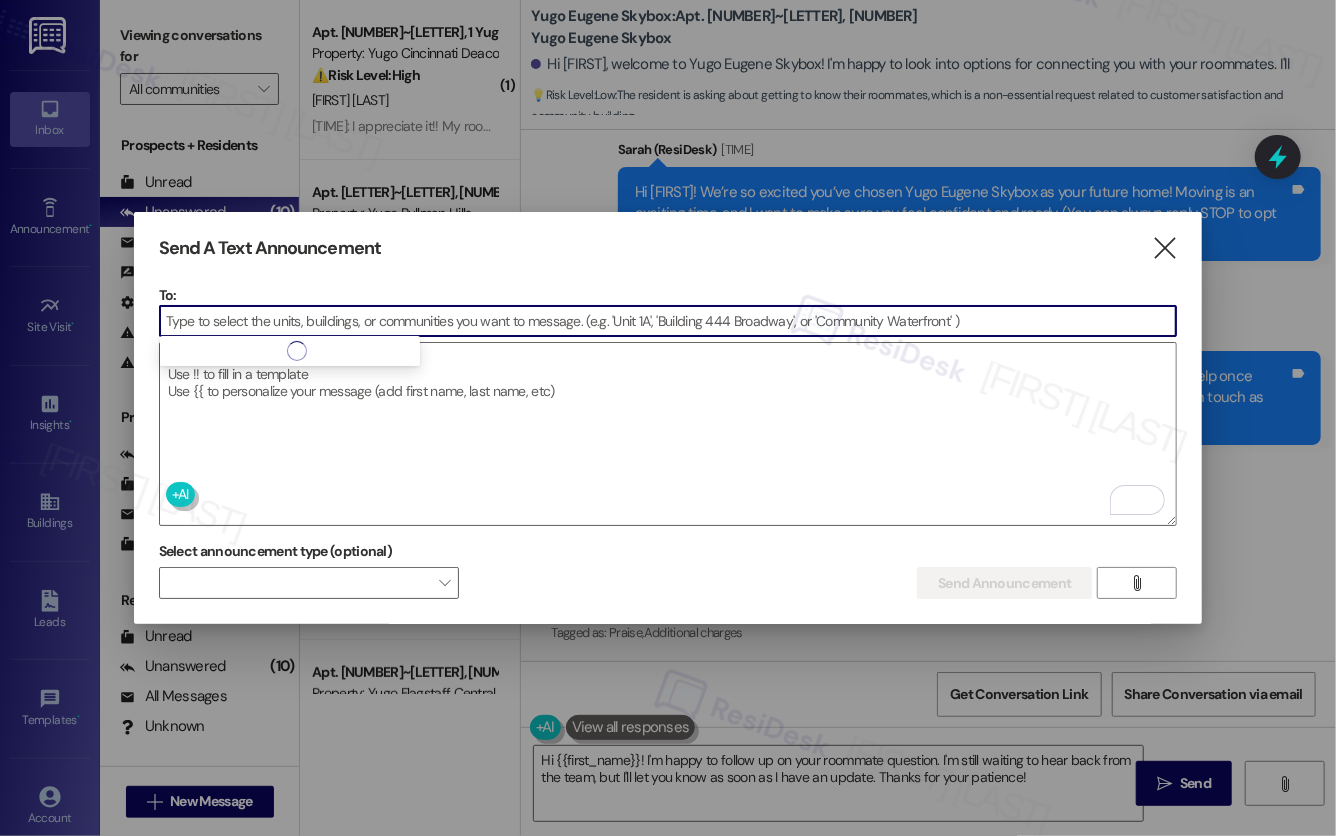 scroll, scrollTop: 0, scrollLeft: 0, axis: both 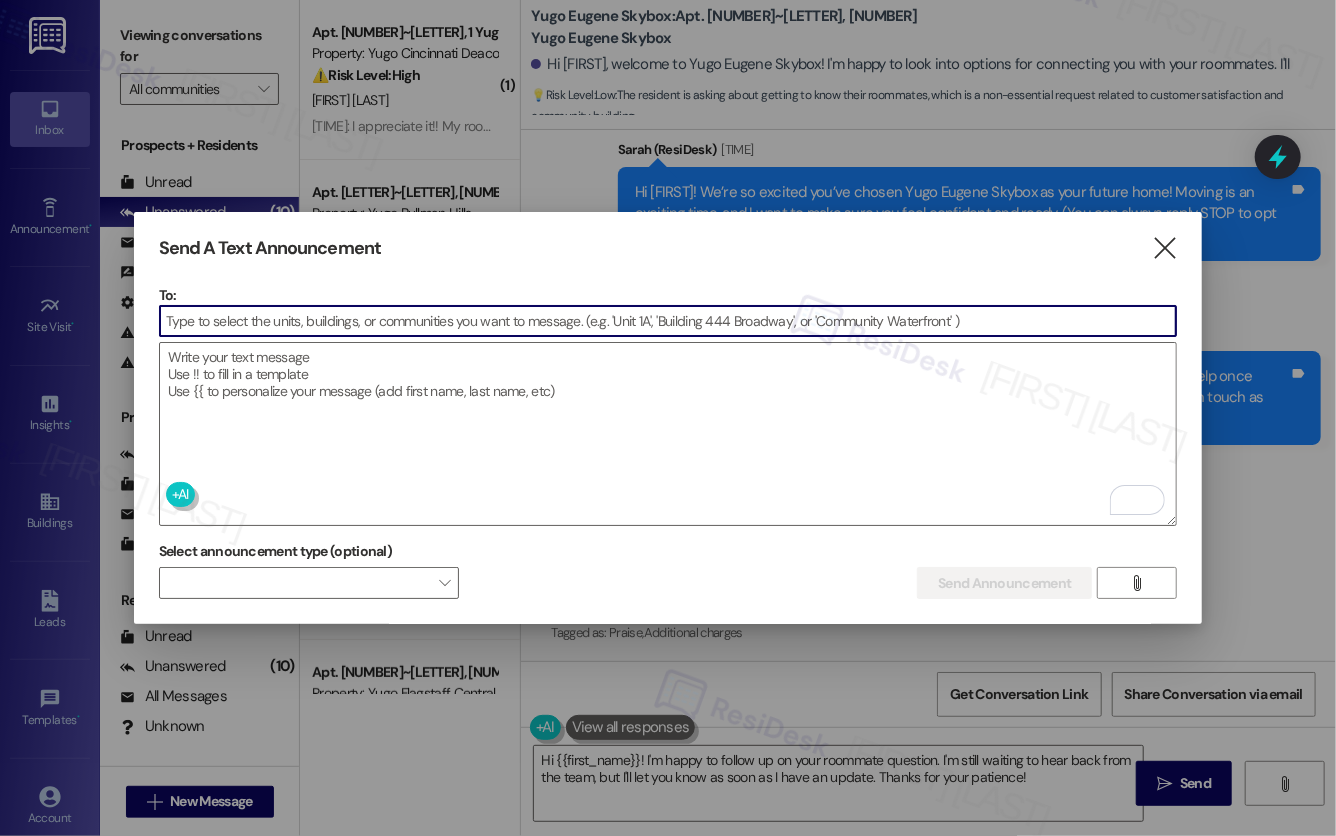 click at bounding box center (668, 321) 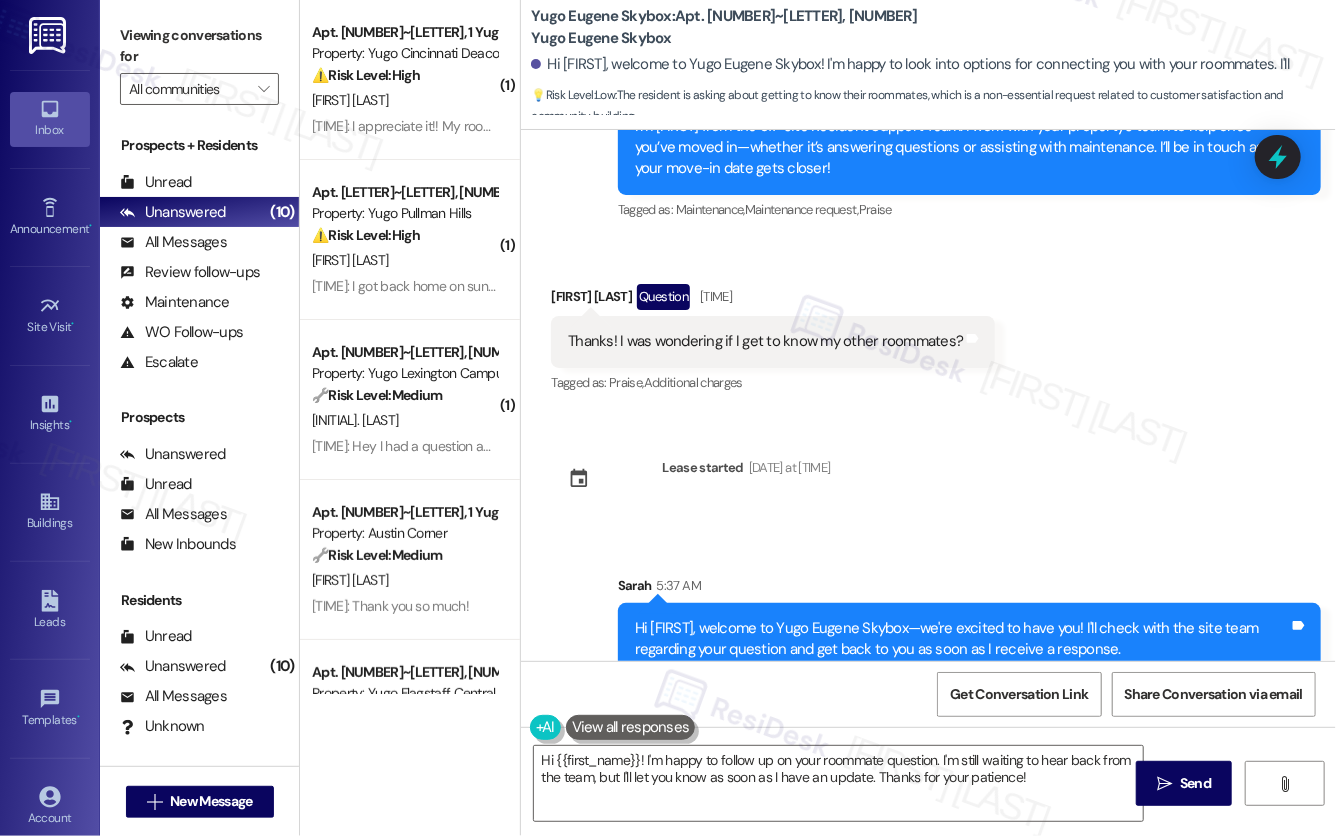 scroll, scrollTop: 332, scrollLeft: 0, axis: vertical 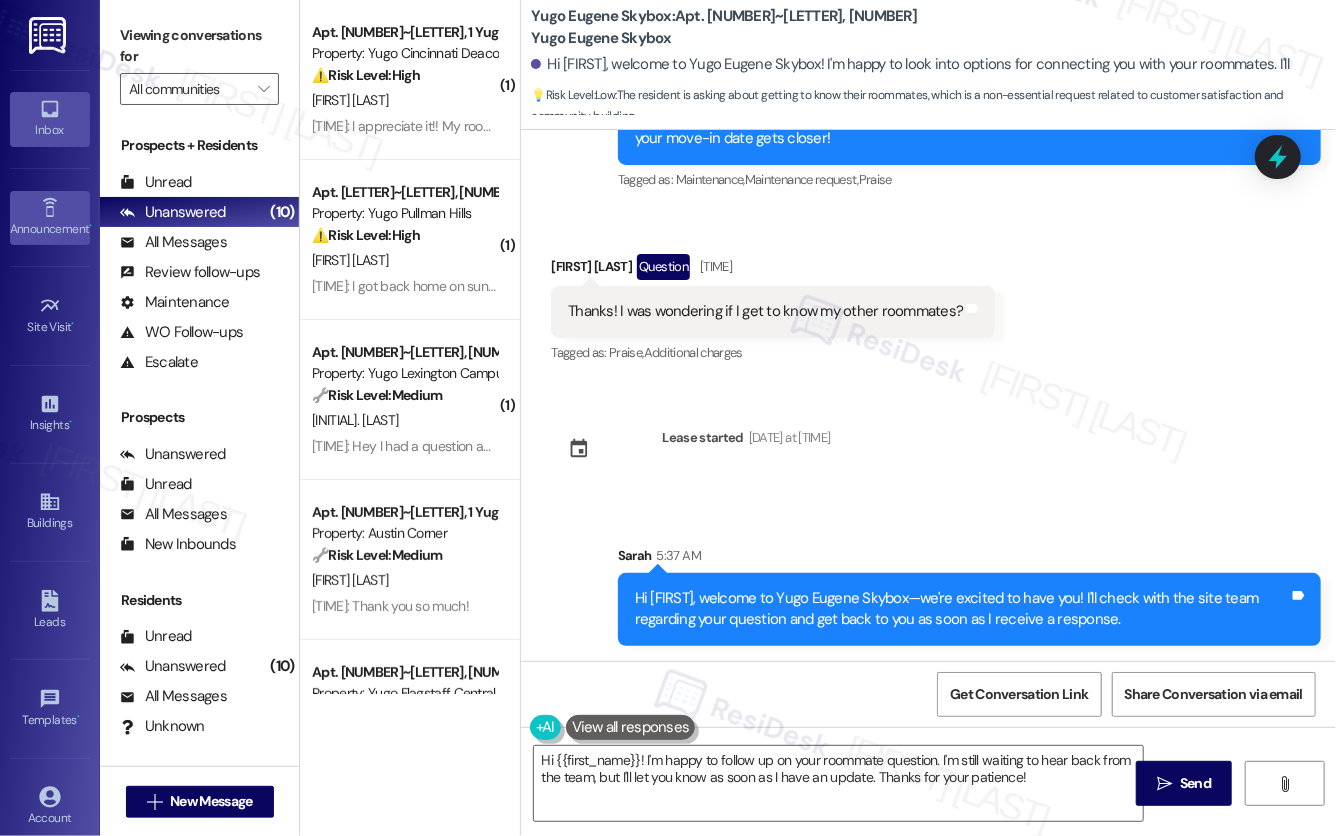 click 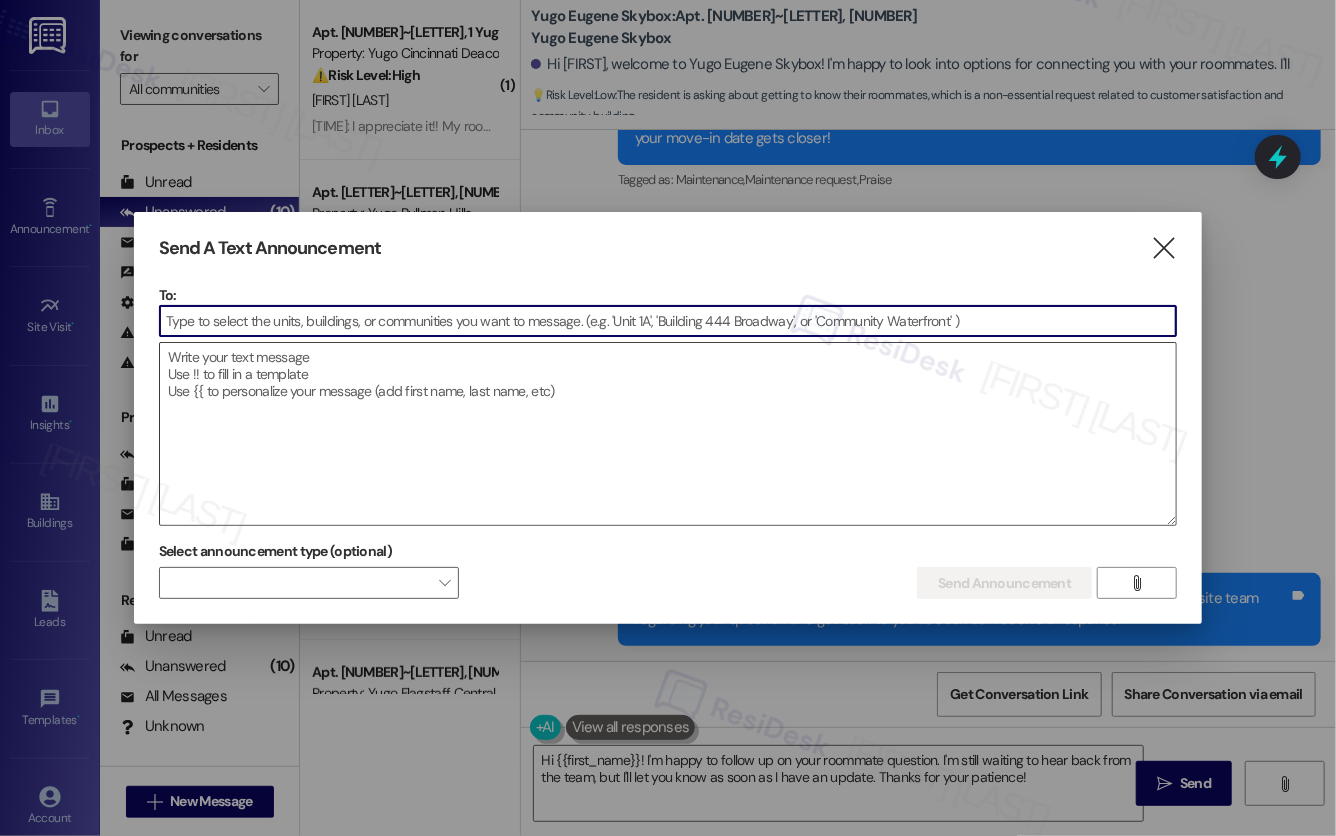 click at bounding box center [668, 434] 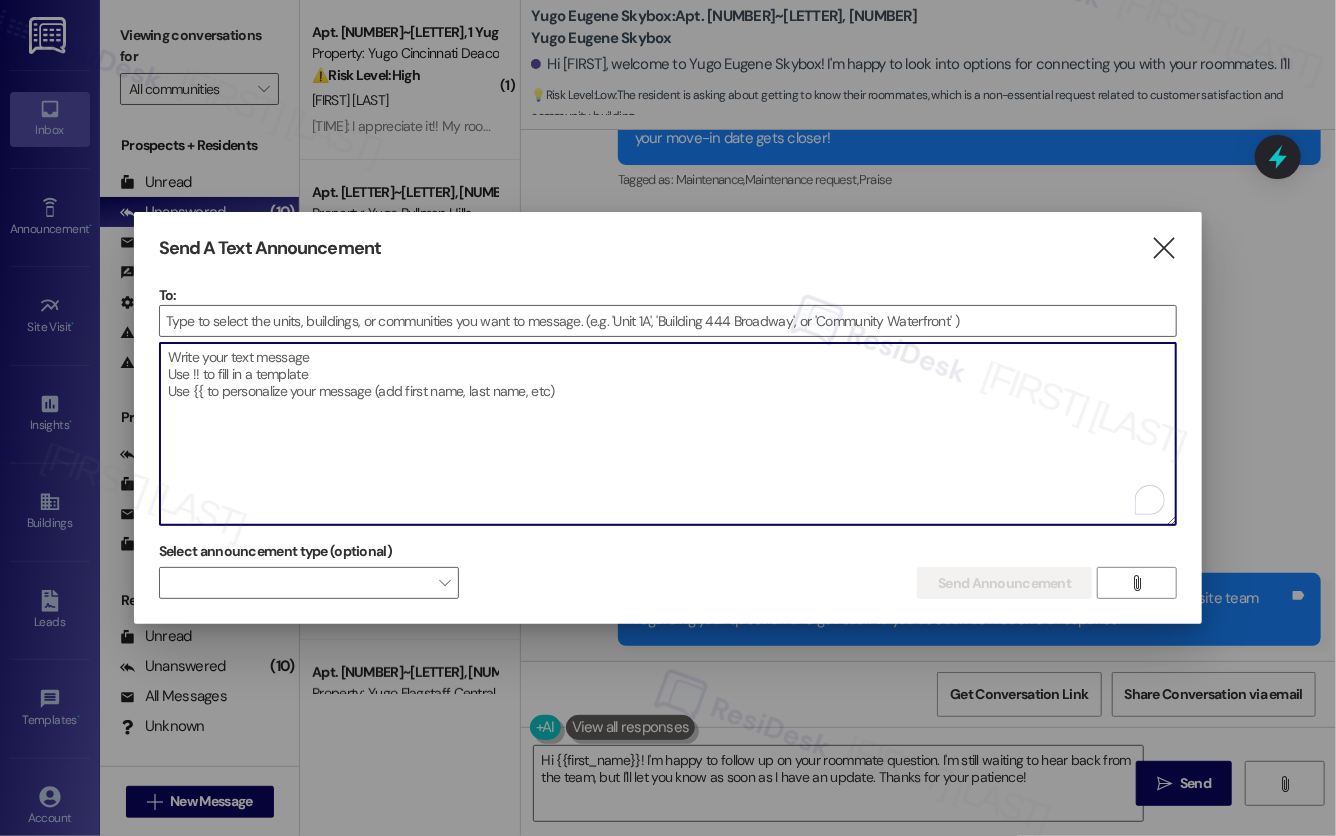 paste on "Move-In will be here before you know it! If you’ve completed your move-in checklist and made your initial installment payment at least 2 weeks prior to move-in, we offer a :zap:FAST PASS:zap:, which enables you to move straight in, rather than wait in lines to complete these tasks. Login to Resident Portal today!" 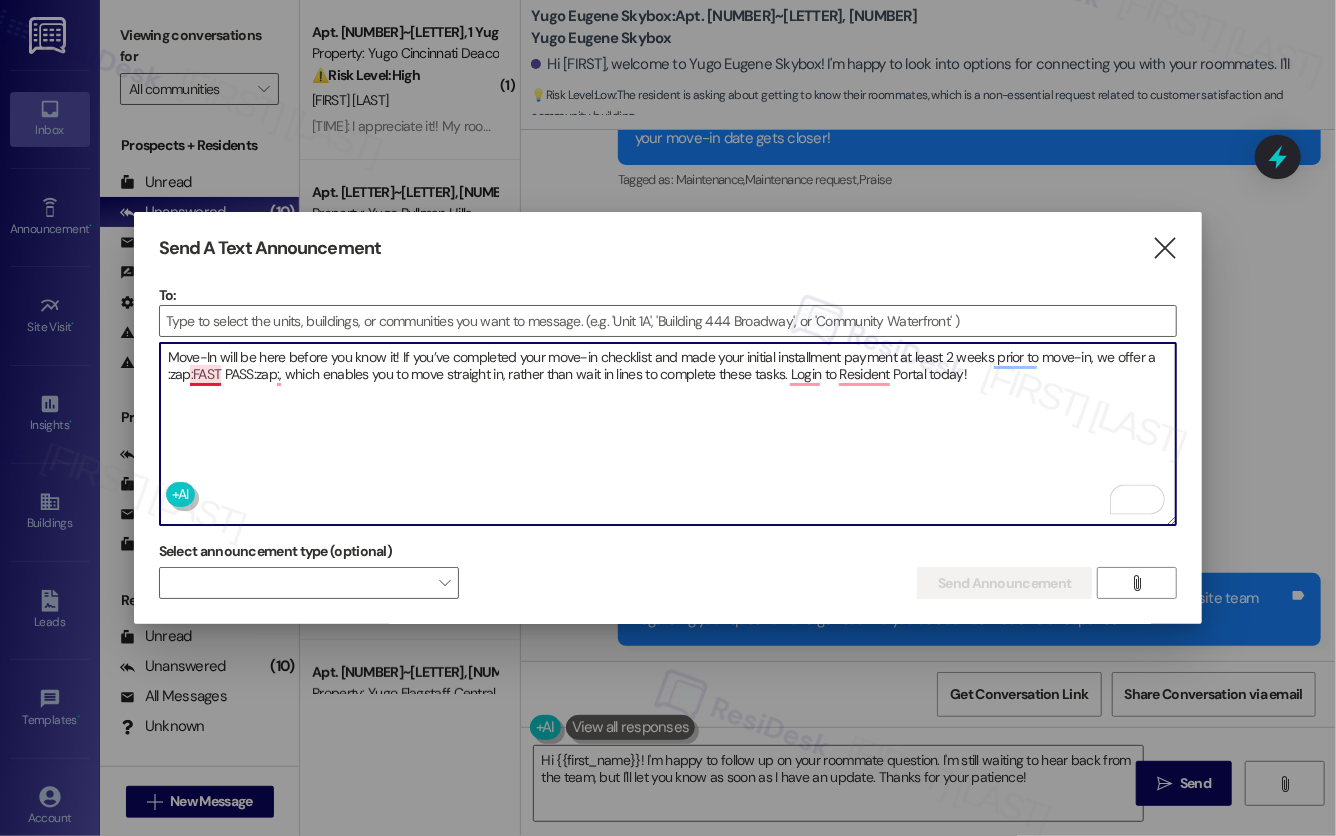 click on "Move-In will be here before you know it! If you’ve completed your move-in checklist and made your initial installment payment at least 2 weeks prior to move-in, we offer a :zap:FAST PASS:zap:, which enables you to move straight in, rather than wait in lines to complete these tasks. Login to Resident Portal today!" at bounding box center [668, 434] 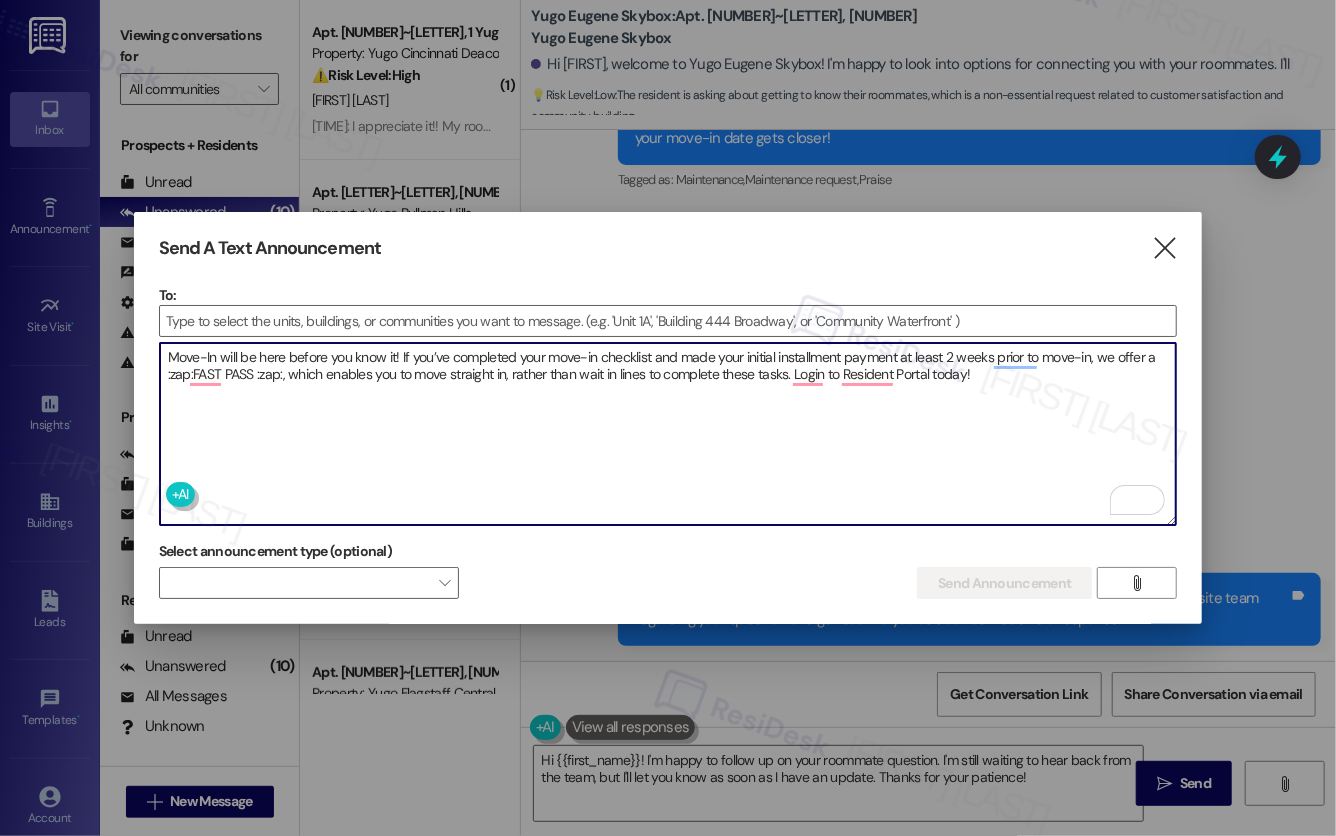 paste on "⚡️" 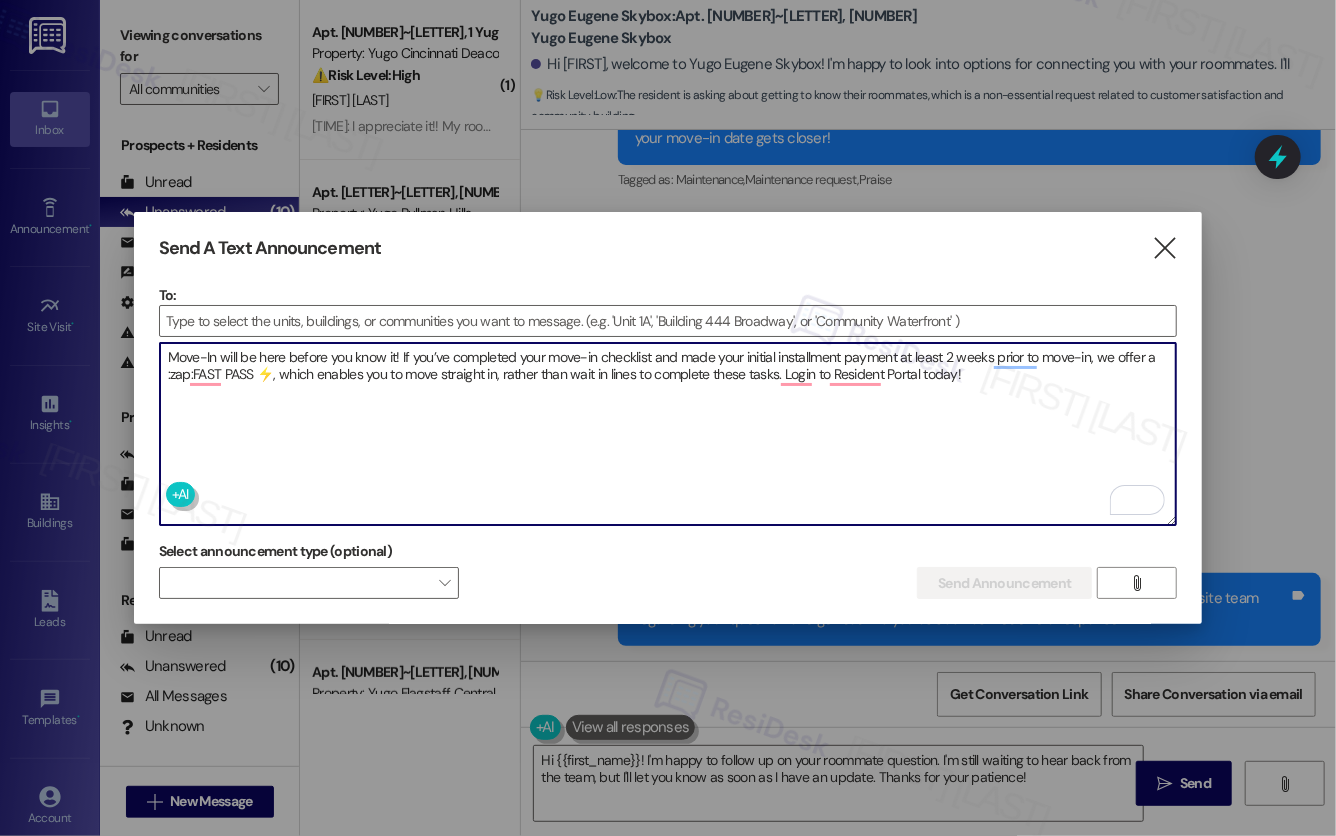 drag, startPoint x: 191, startPoint y: 369, endPoint x: 141, endPoint y: 372, distance: 50.08992 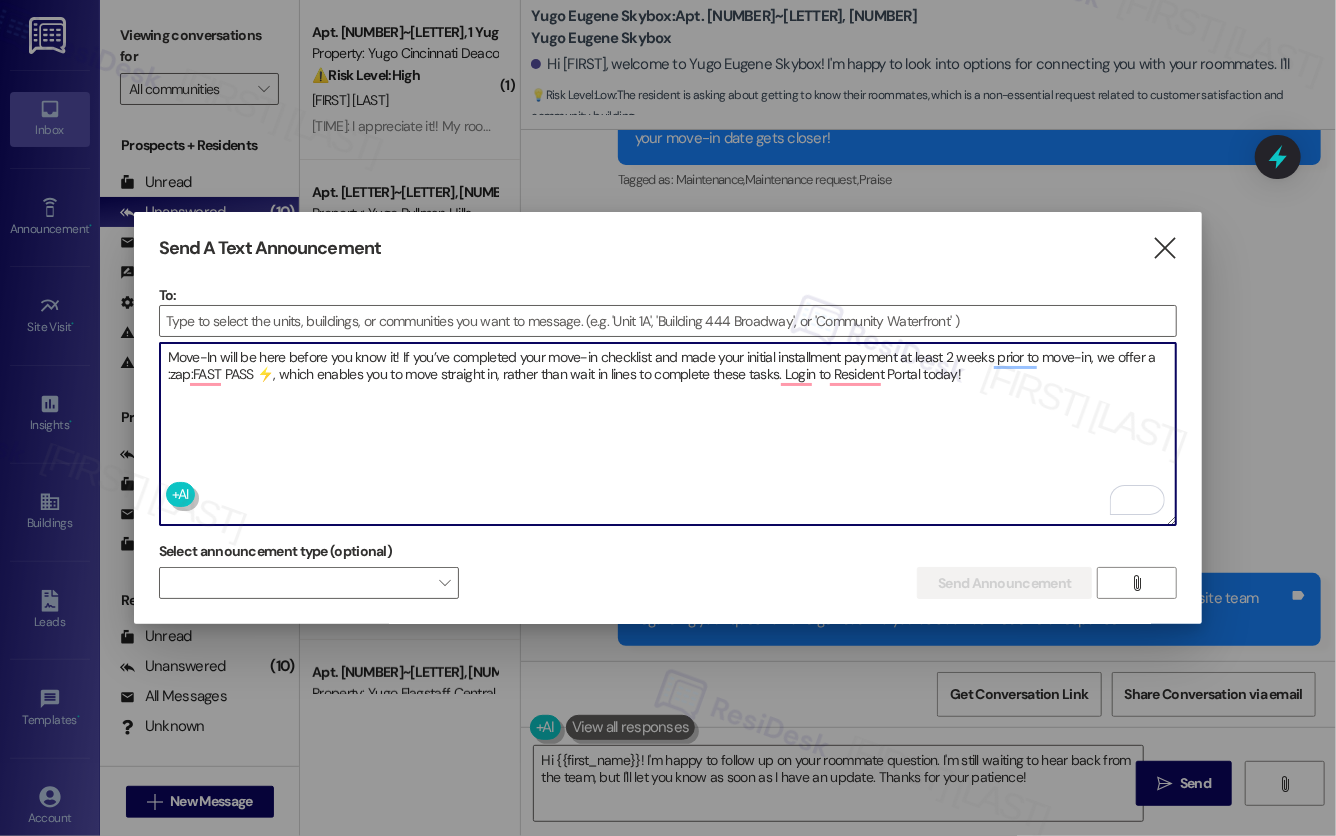 click on "Send A Text Announcement  To:  Drop image file here Move-In will be here before you know it! If you’ve completed your move-in checklist and made your initial installment payment at least 2 weeks prior to move-in, we offer a :zap:FAST PASS ⚡️, which enables you to move straight in, rather than wait in lines to complete these tasks. Login to Resident Portal today! Select announcement type (optional)  Send Announcement " at bounding box center [668, 418] 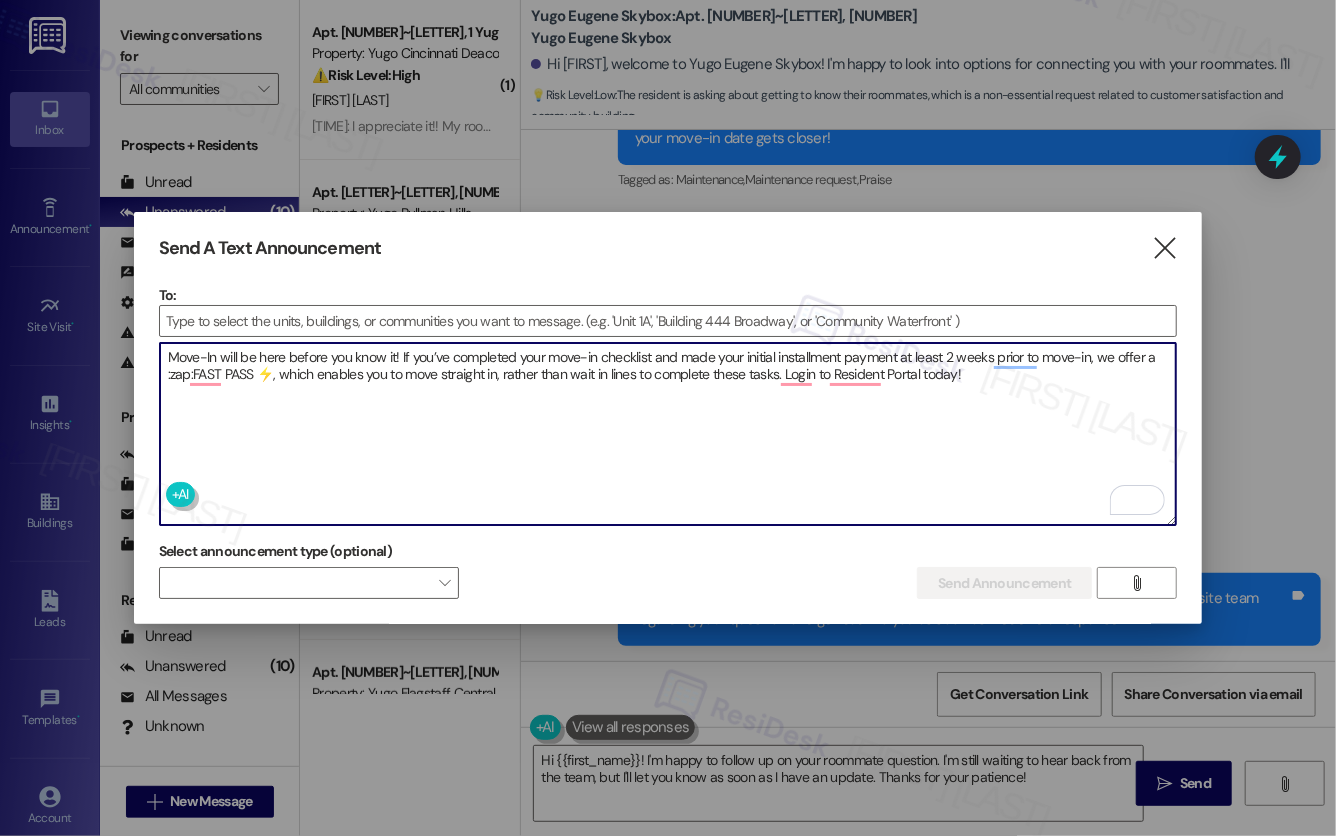 paste on "⚡️" 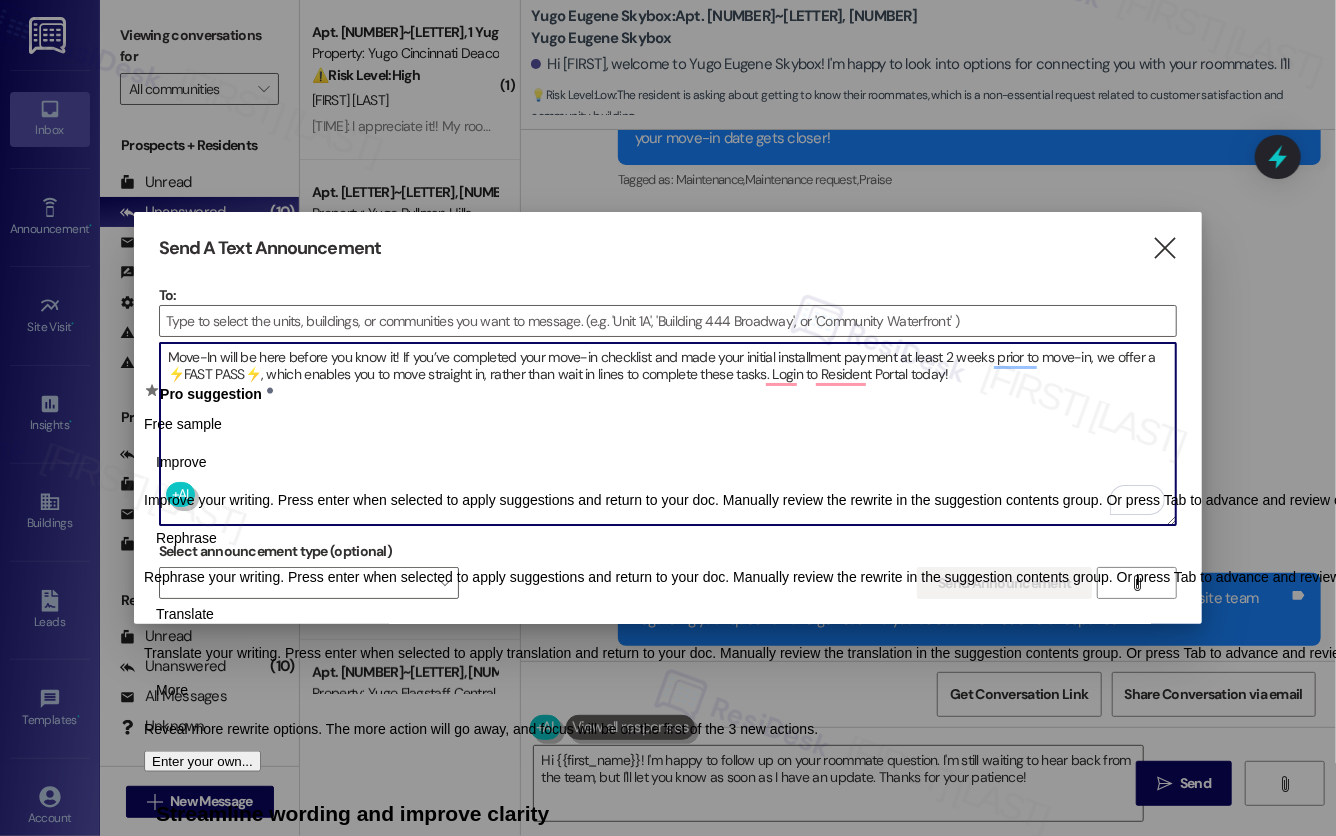 click on "Accept" 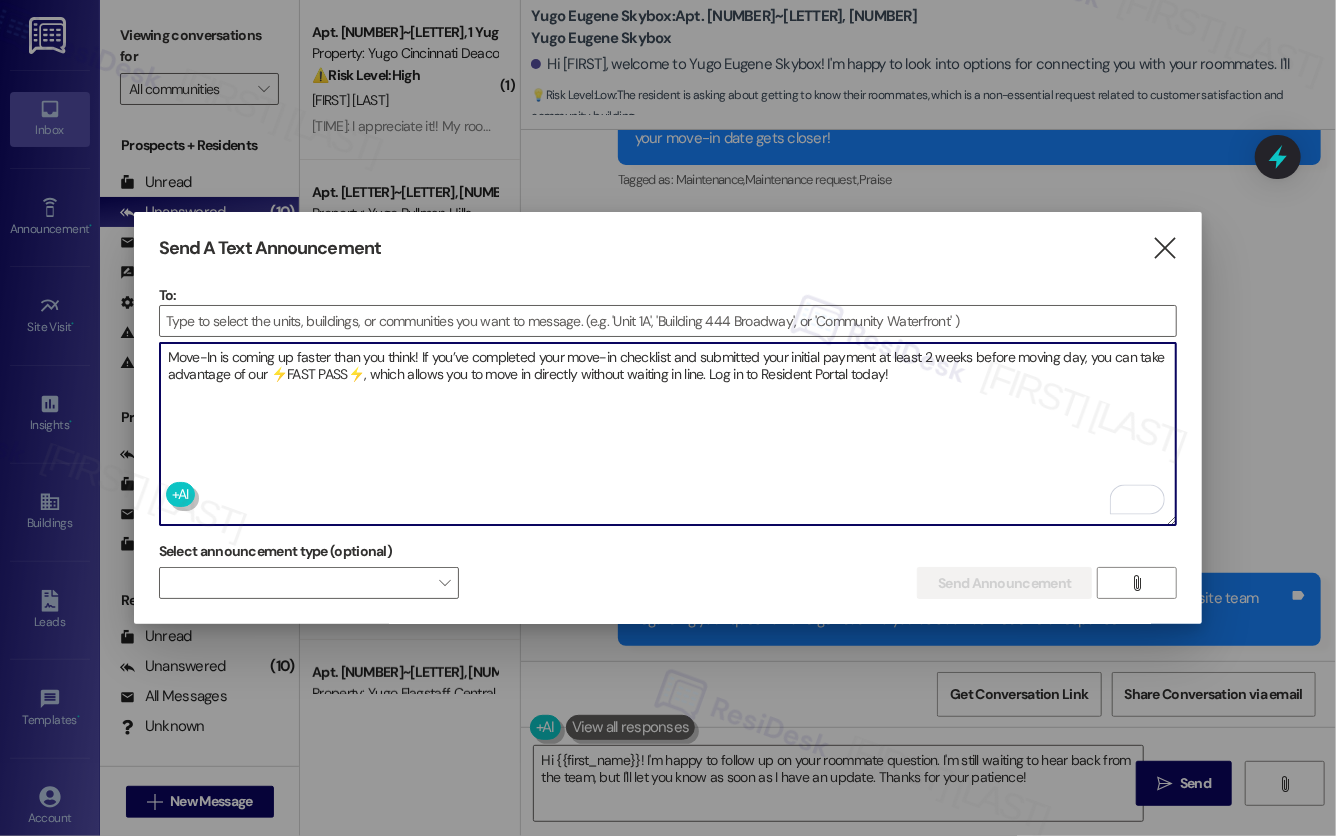 click on "Move-In is coming up faster than you think! If you’ve completed your move-in checklist and submitted your initial payment at least 2 weeks before moving day, you can take advantage of our ⚡️FAST PASS⚡️, which allows you to move in directly without waiting in line. Log in to Resident Portal today!" at bounding box center (668, 434) 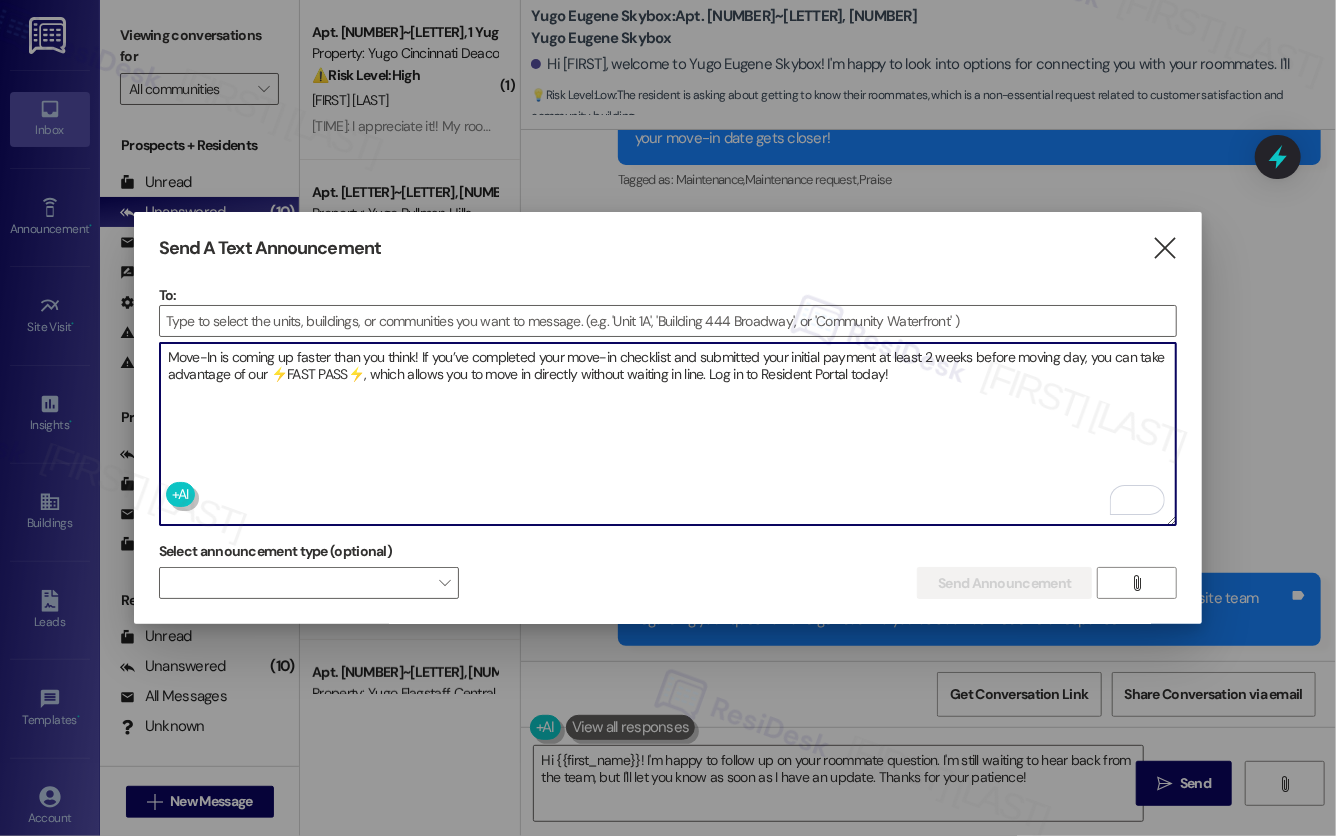 type on "Move-In is coming up faster than you think! If you’ve completed your move-in checklist and submitted your initial payment at least 2 weeks before moving day, you can take advantage of our ⚡️FAST PASS⚡️, which allows you to move in directly without waiting in line. Log in to Resident Portal today!" 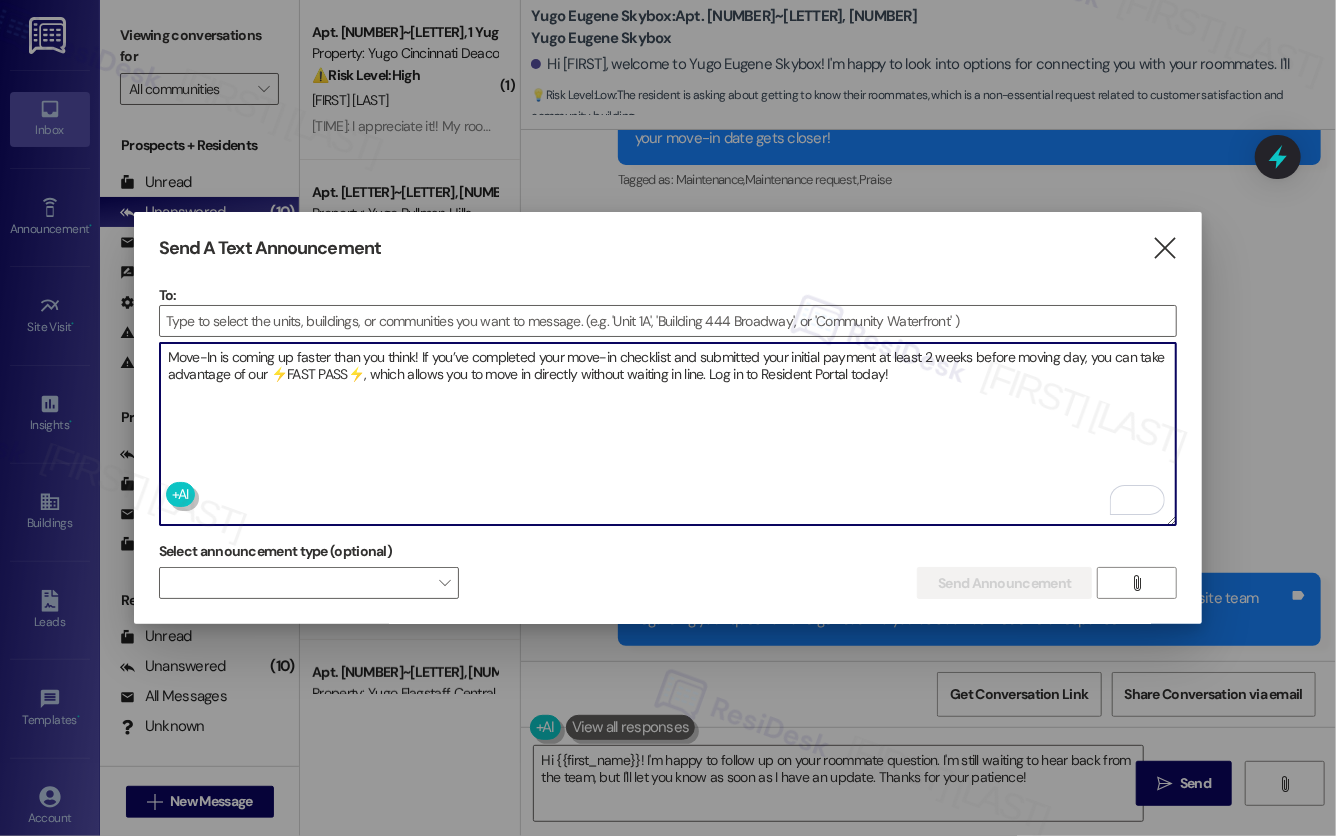 click on "Send A Text Announcement  To:  Drop image file here Move-In is coming up faster than you think! If you’ve completed your move-in checklist and submitted your initial payment at least 2 weeks before moving day, you can take advantage of our ⚡️FAST PASS⚡️, which allows you to move in directly without waiting in line. Log in to Resident Portal today! Select announcement type (optional)  Send Announcement " at bounding box center (668, 418) 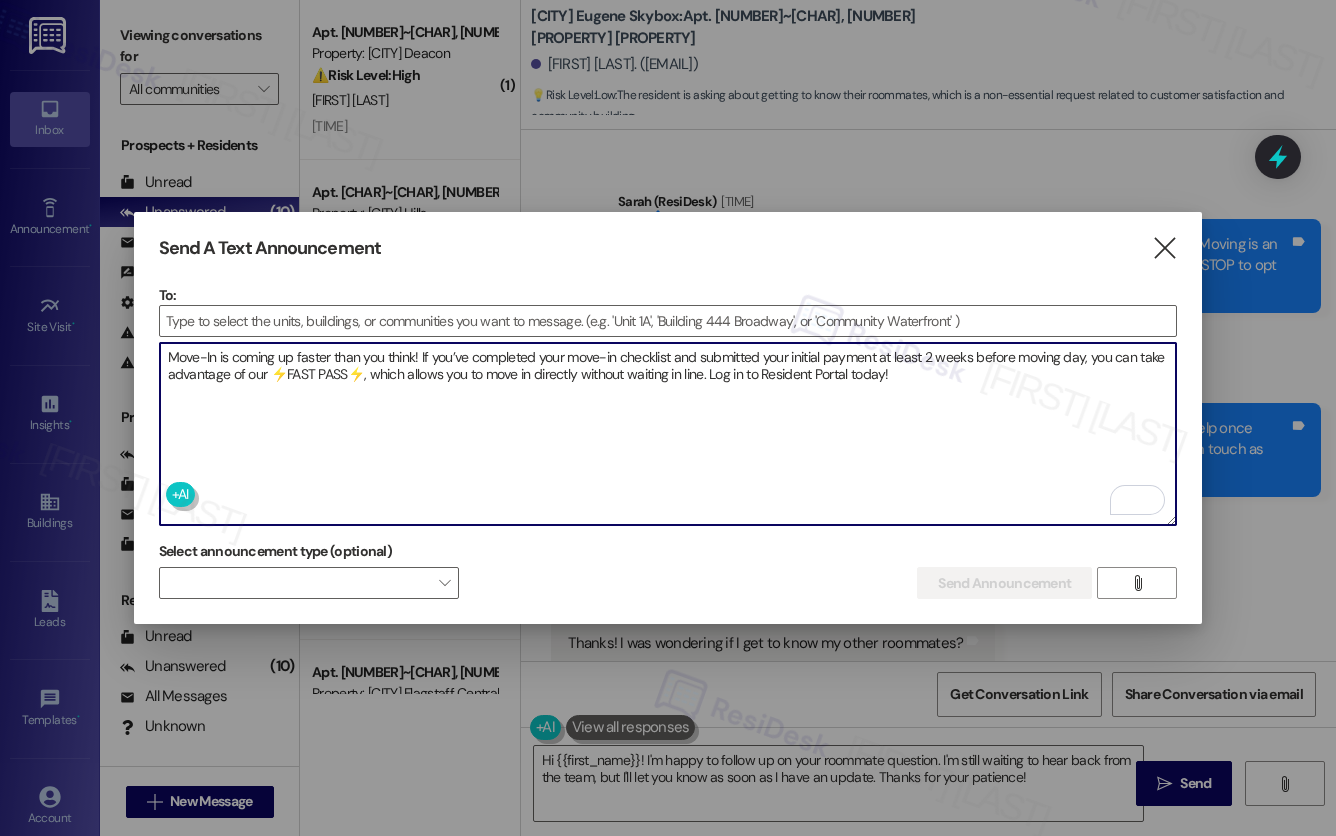 scroll, scrollTop: 0, scrollLeft: 0, axis: both 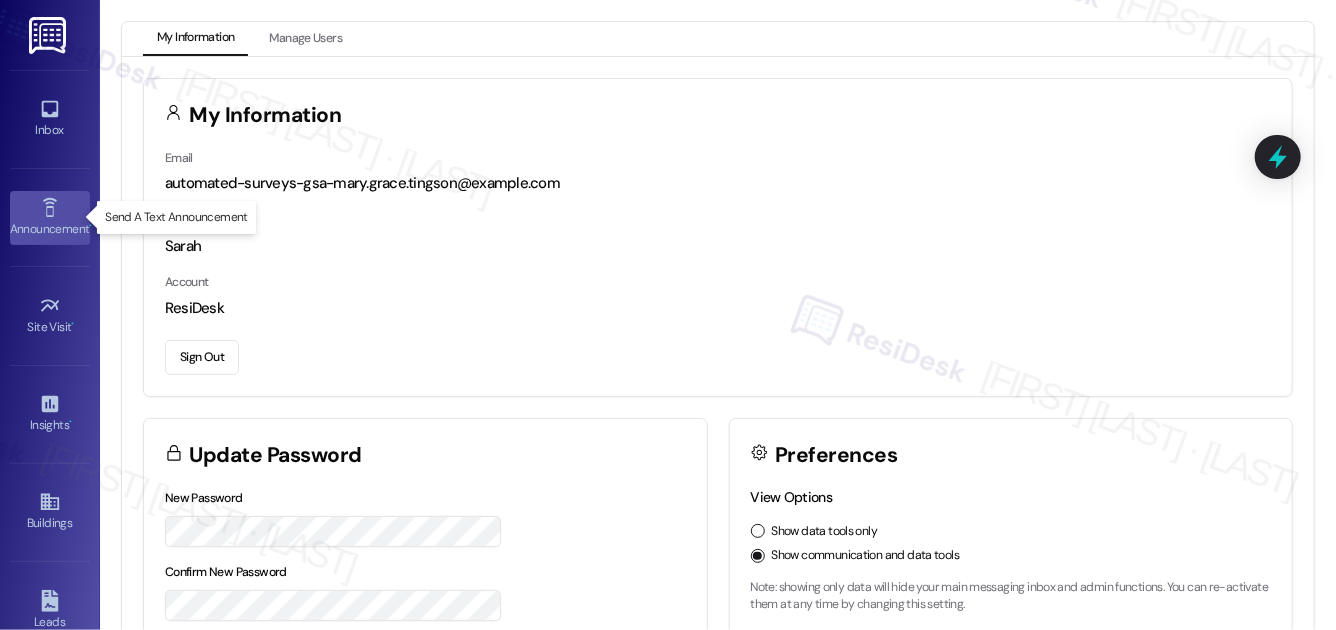 click on "Announcement   •" at bounding box center (50, 229) 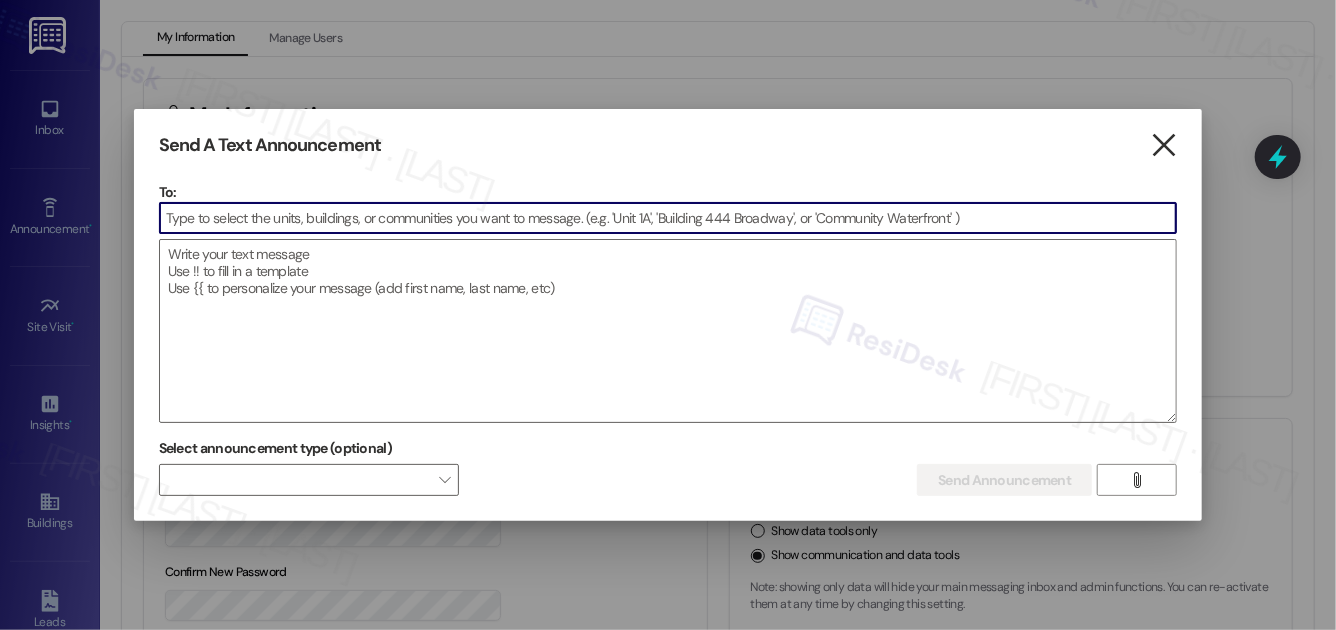 click on "" at bounding box center [1164, 145] 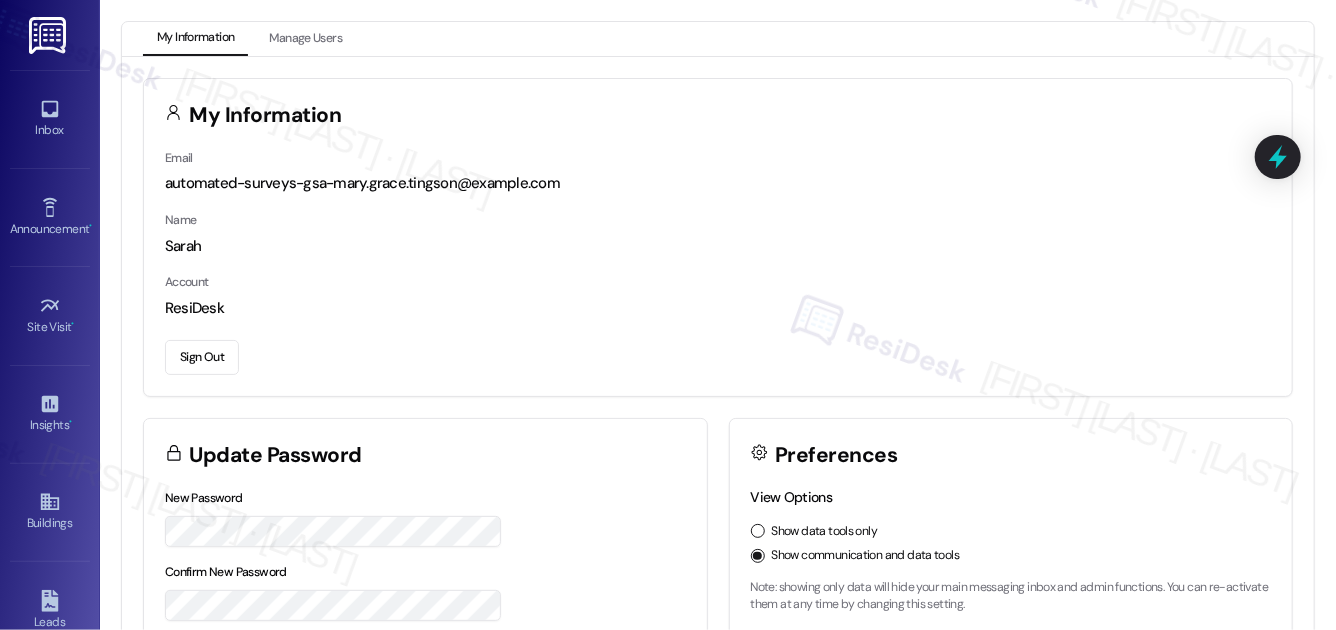 scroll, scrollTop: 321, scrollLeft: 0, axis: vertical 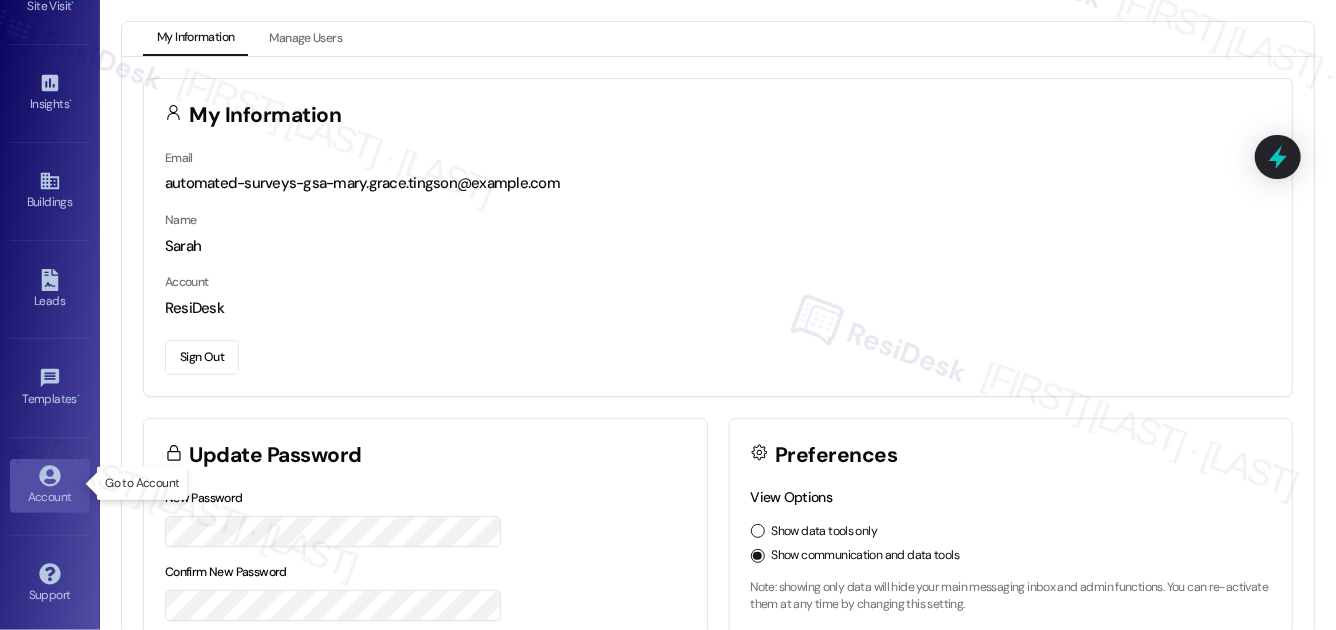 click on "Account" at bounding box center (50, 497) 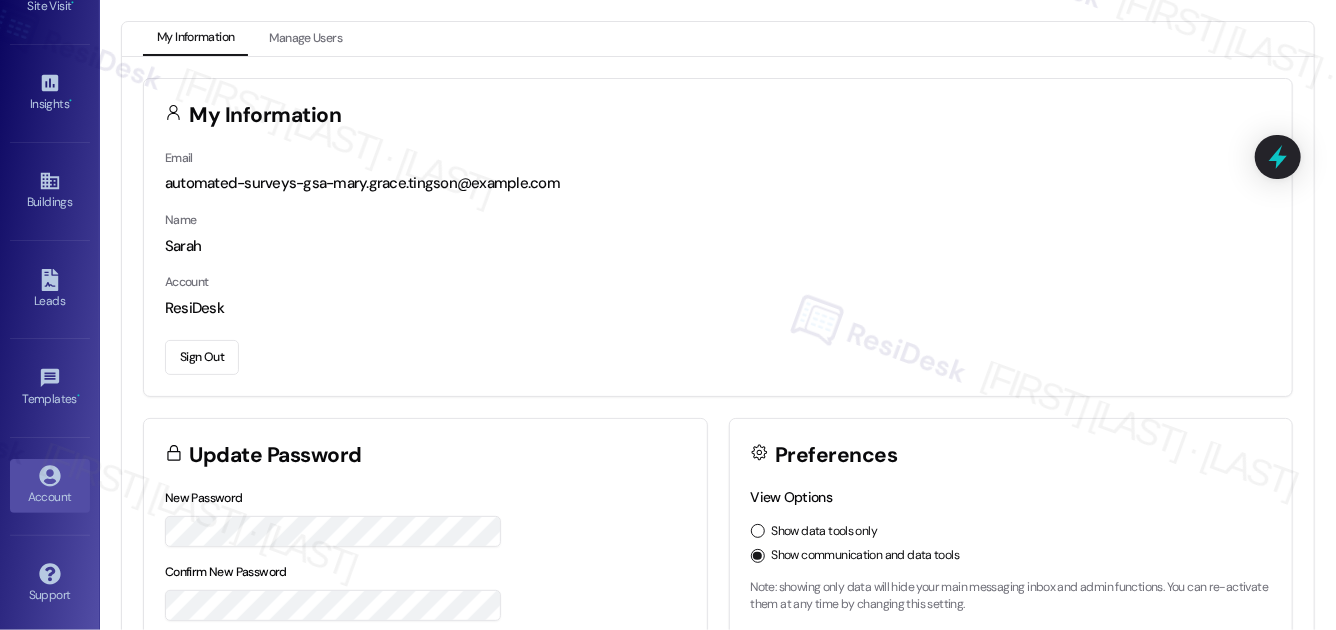 click on "Account" at bounding box center (50, 486) 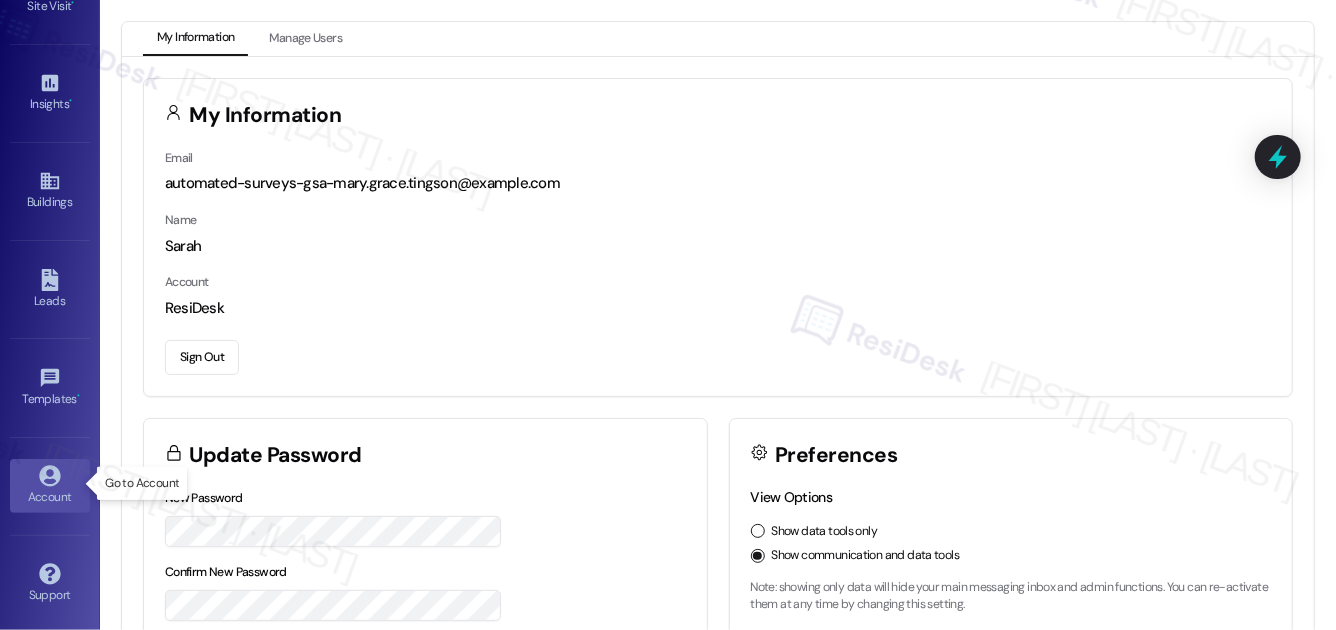 click 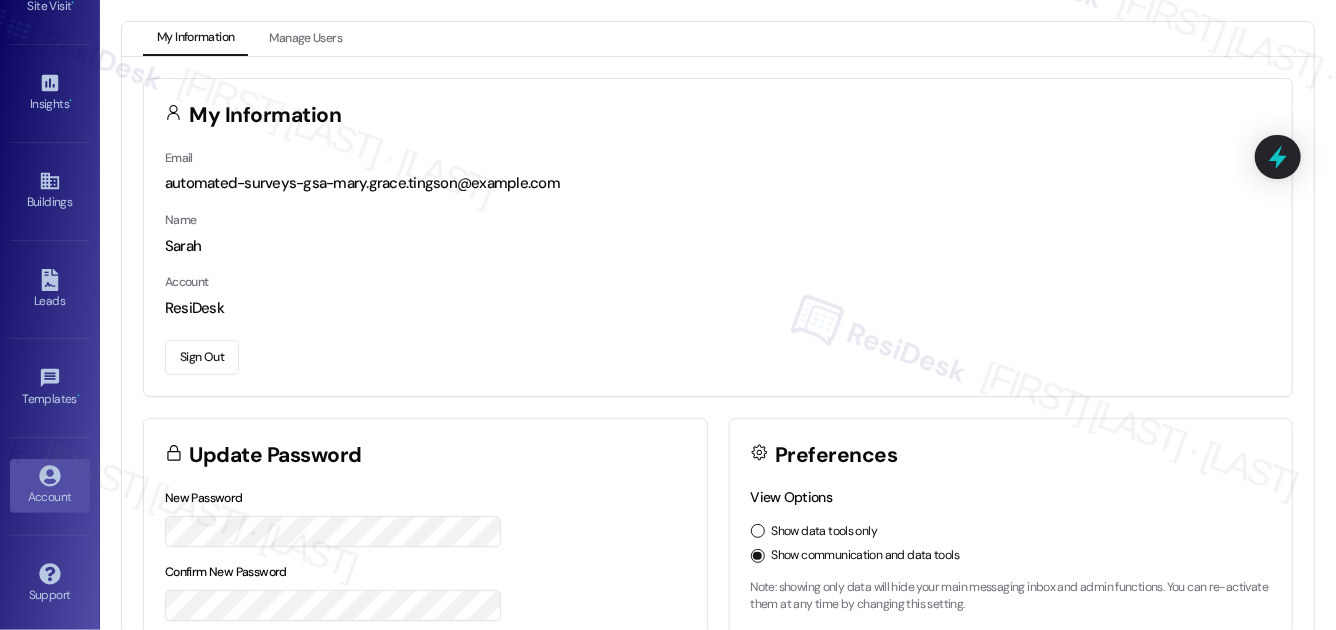 click on "Sign Out" at bounding box center (202, 357) 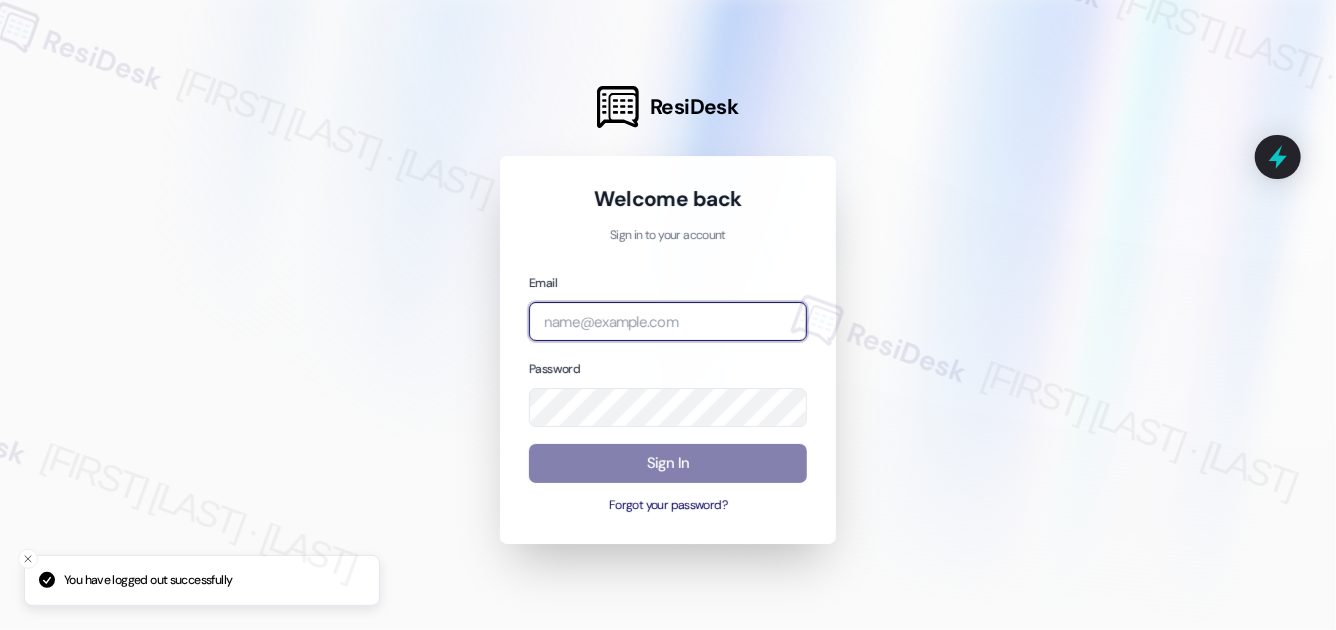 click at bounding box center (668, 321) 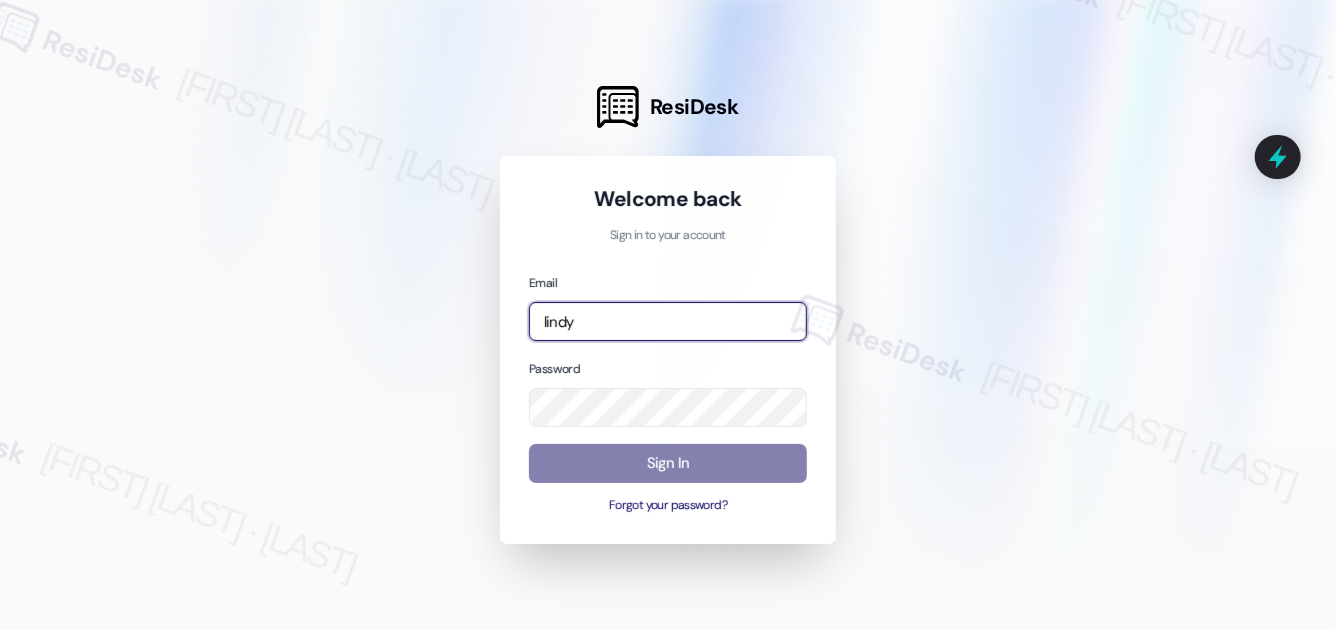 type on "automated-surveys-lindy-mary.grace.tingson@lindy.com" 